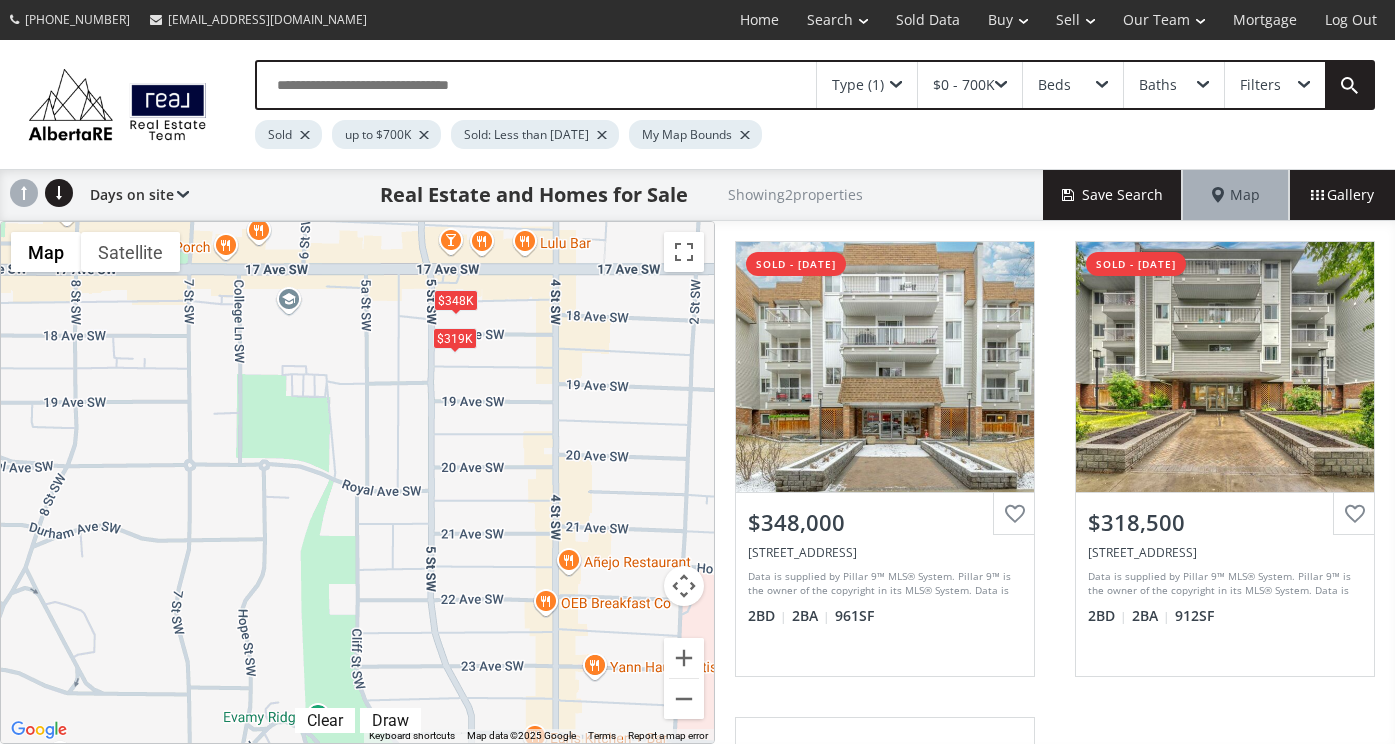 scroll, scrollTop: 0, scrollLeft: 0, axis: both 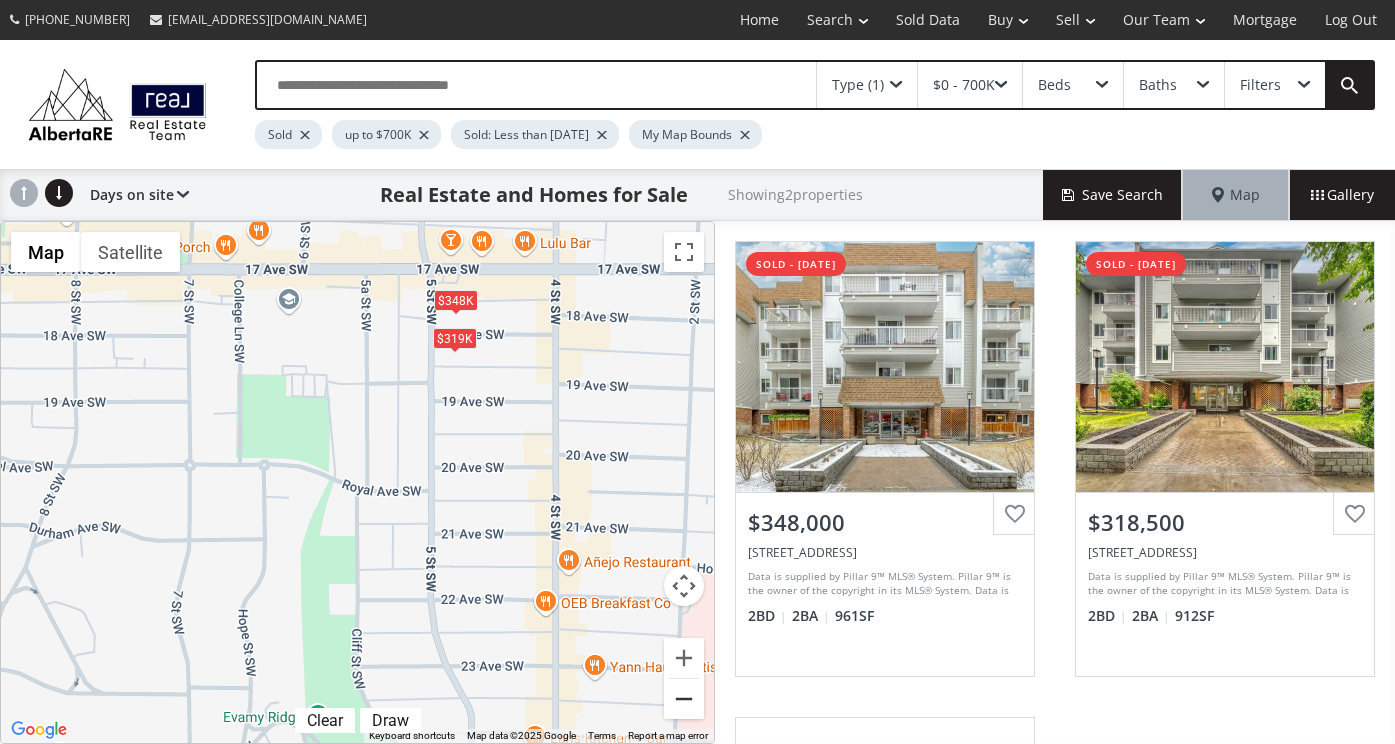 click at bounding box center (684, 699) 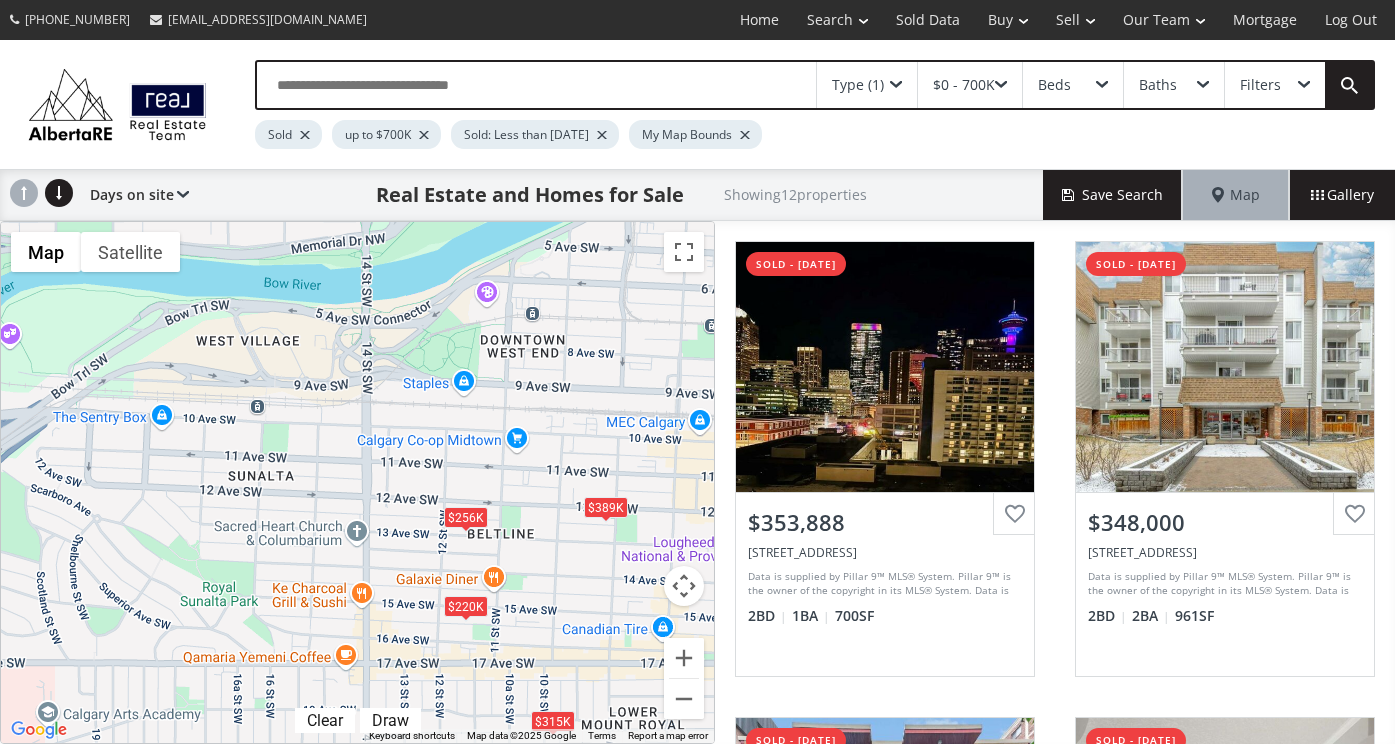 drag, startPoint x: 148, startPoint y: 309, endPoint x: 614, endPoint y: 594, distance: 546.2426 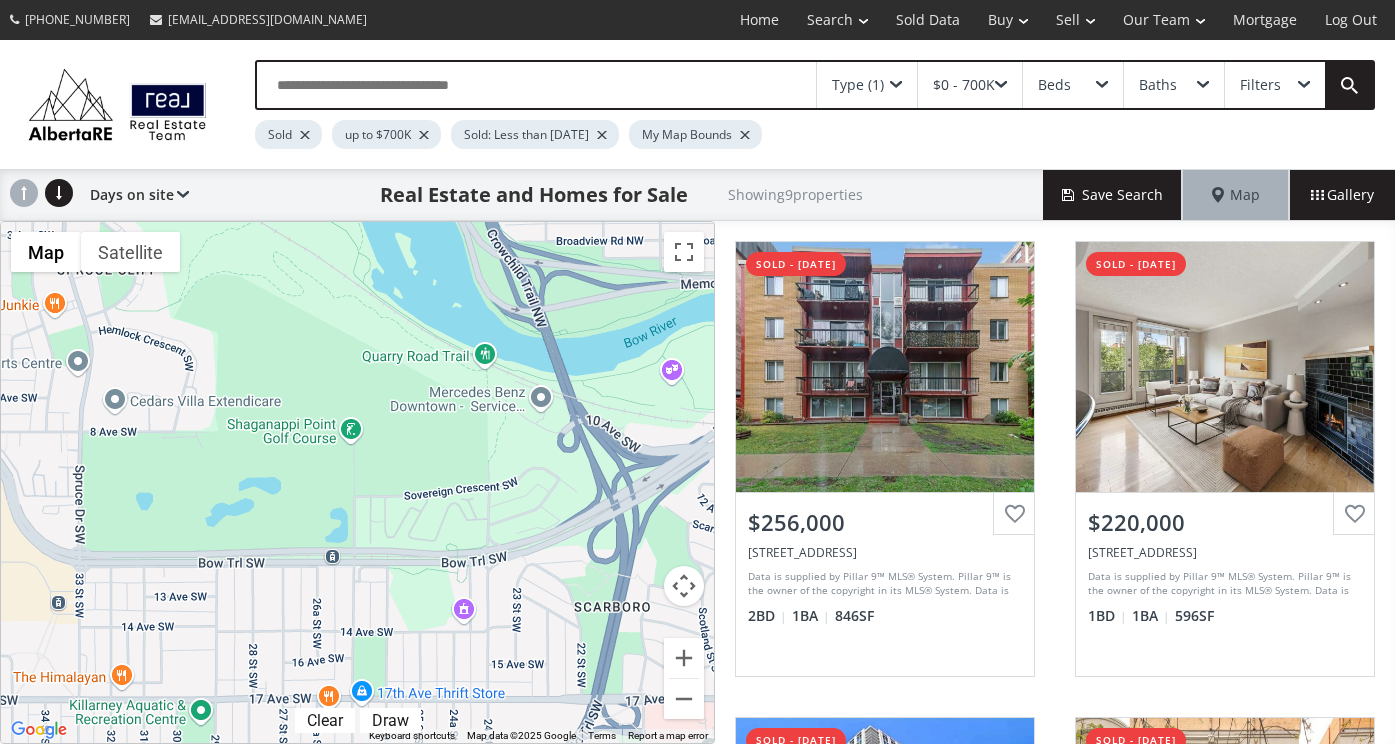 drag, startPoint x: 54, startPoint y: 394, endPoint x: 706, endPoint y: 430, distance: 652.9931 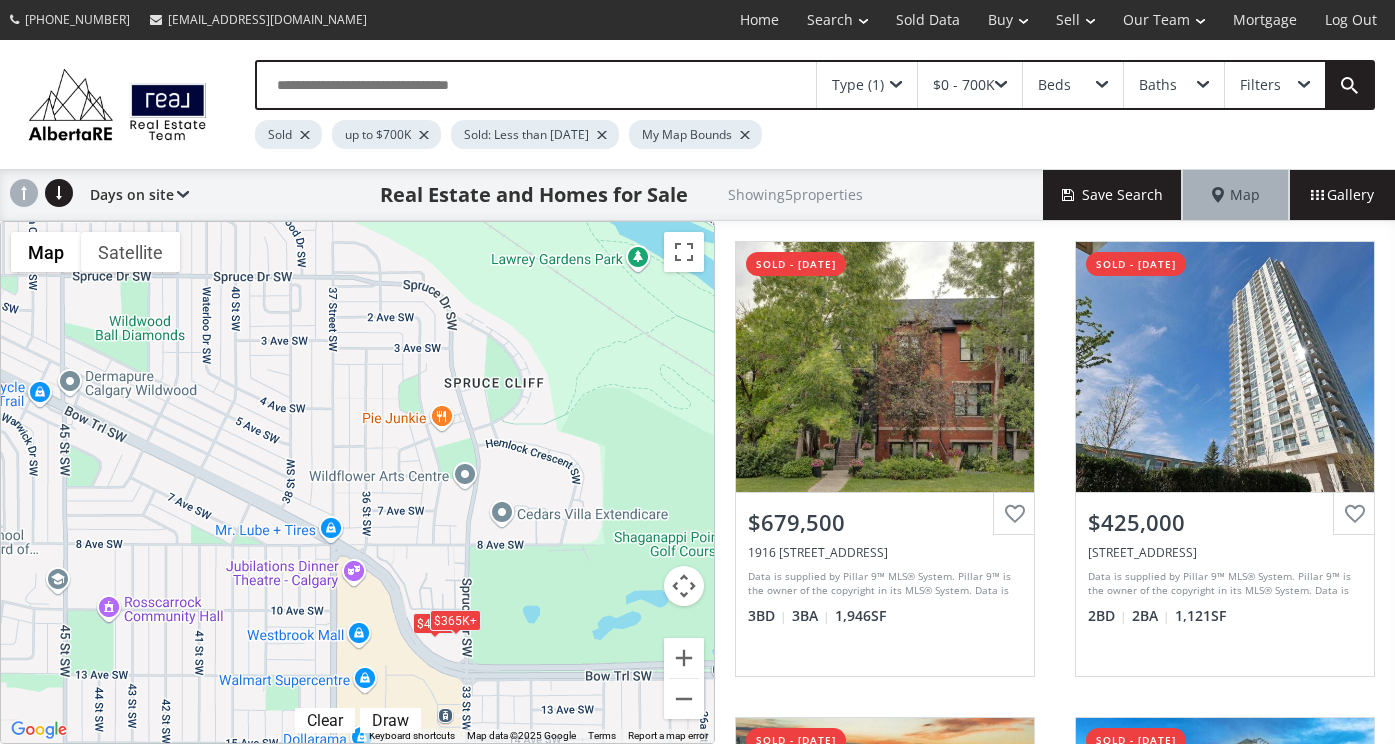 drag, startPoint x: 51, startPoint y: 369, endPoint x: 443, endPoint y: 482, distance: 407.962 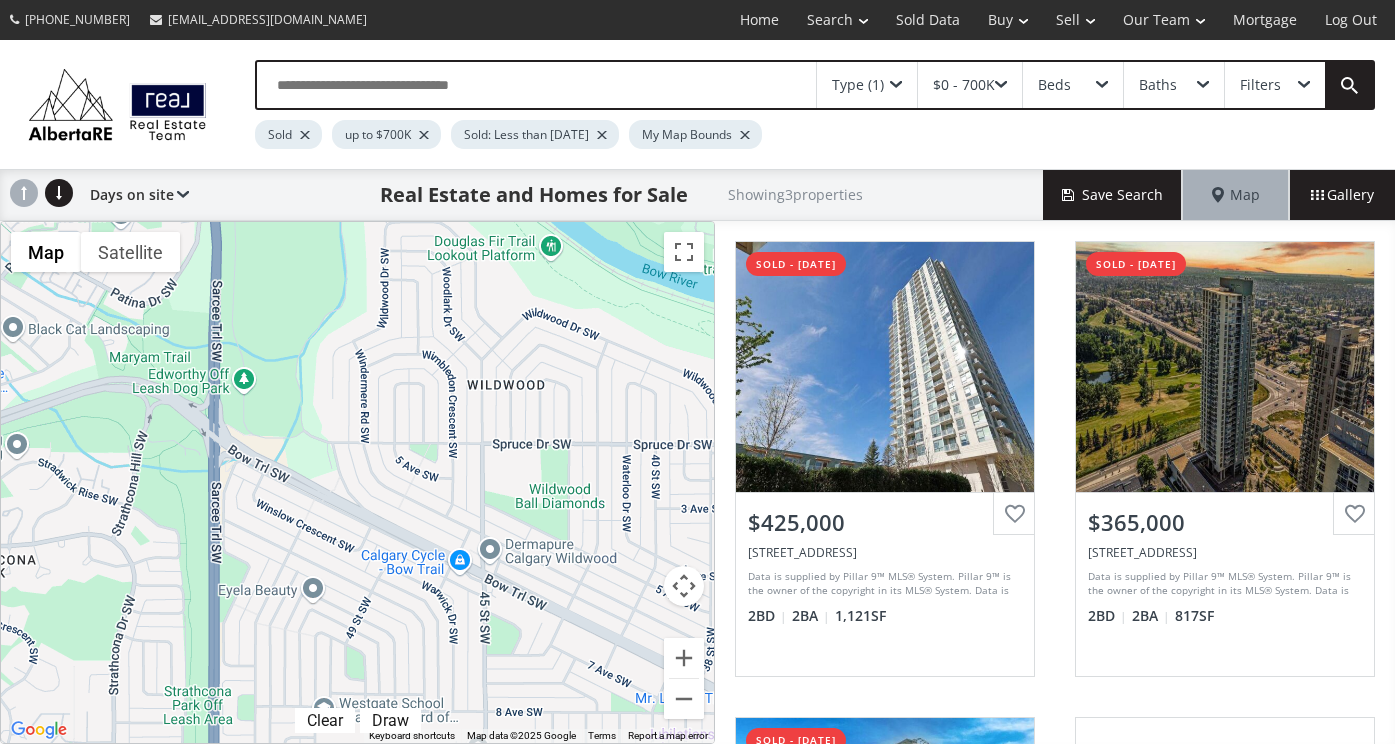 drag, startPoint x: 31, startPoint y: 320, endPoint x: 453, endPoint y: 490, distance: 454.95496 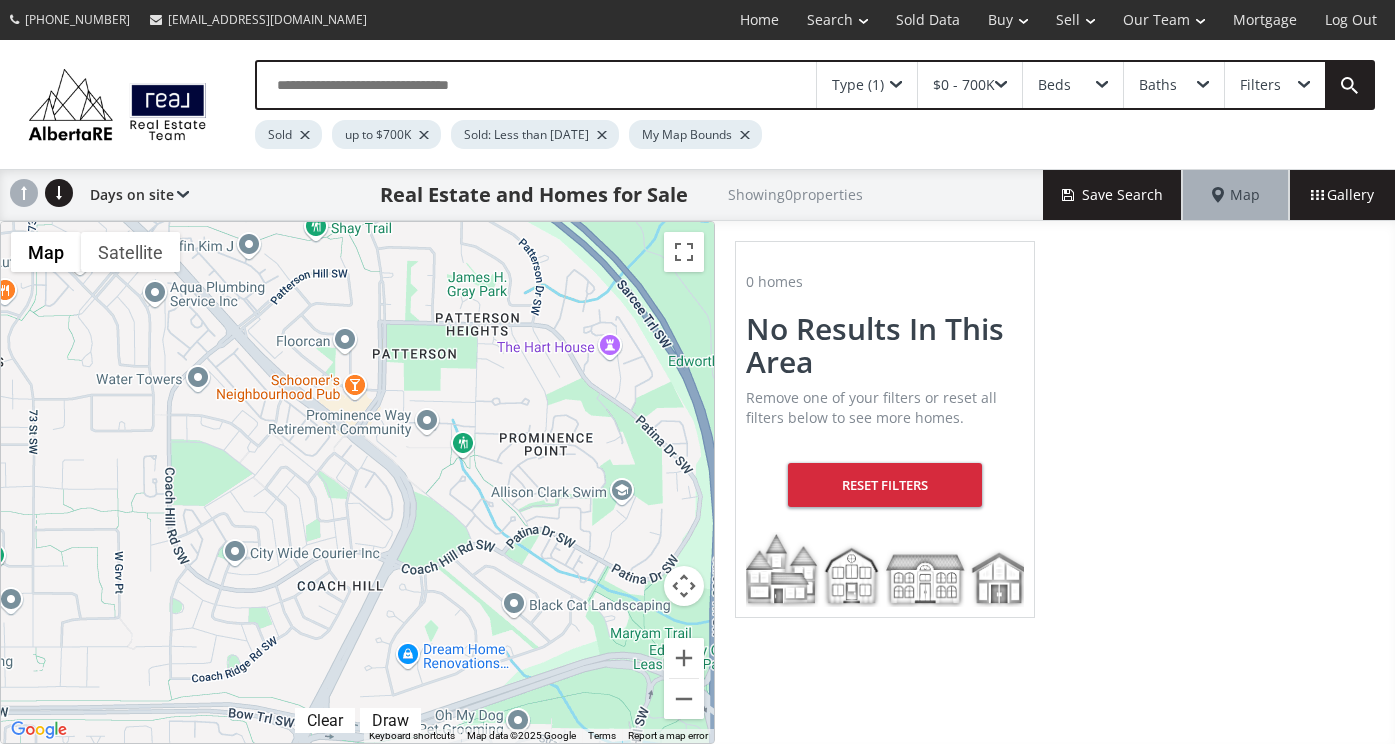 drag, startPoint x: 80, startPoint y: 336, endPoint x: 583, endPoint y: 613, distance: 574.22815 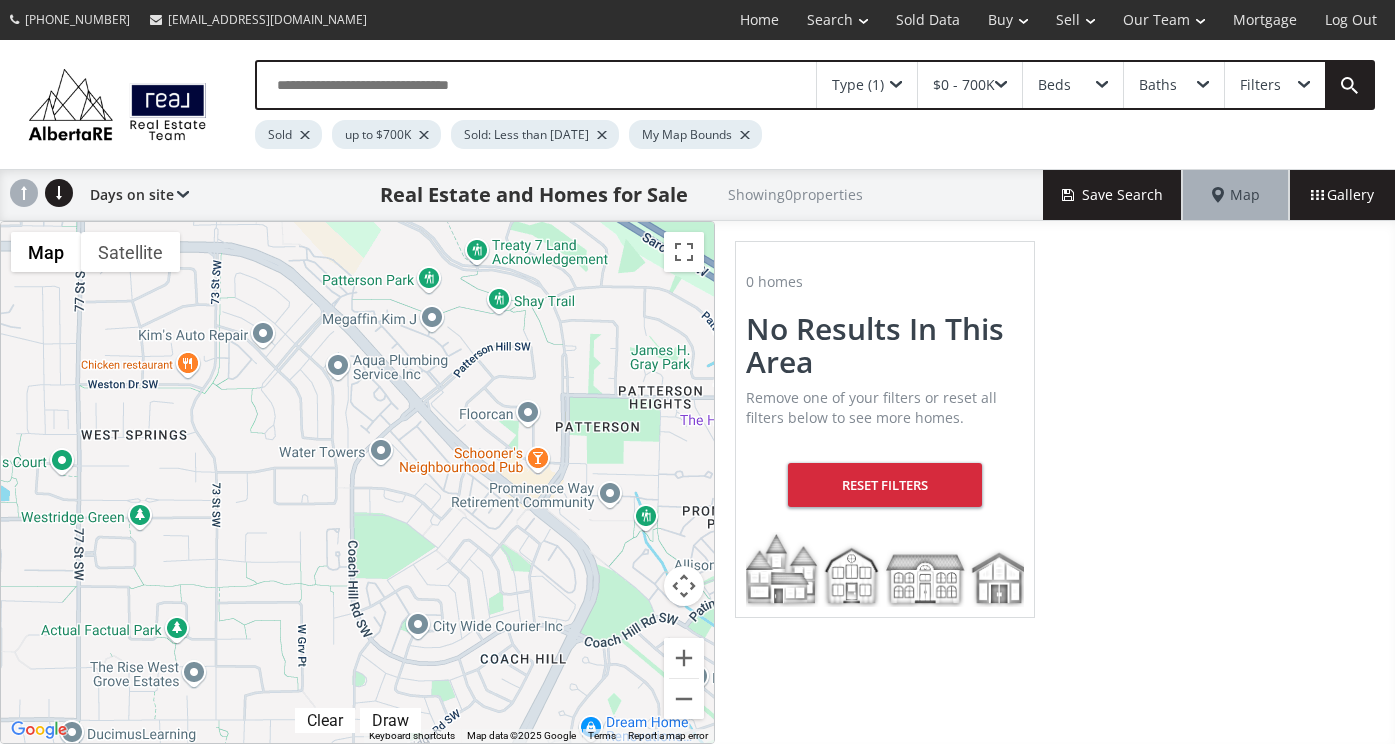 drag, startPoint x: 168, startPoint y: 429, endPoint x: 354, endPoint y: 503, distance: 200.17992 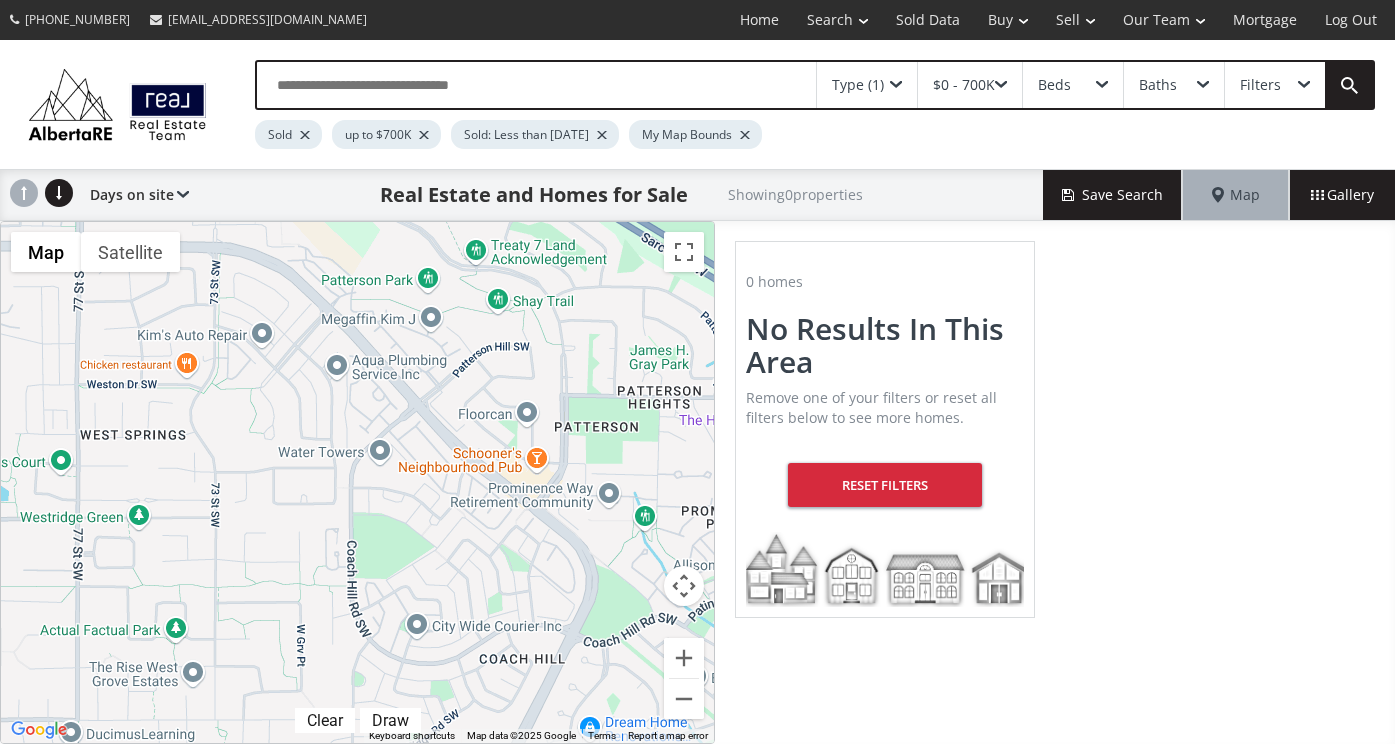 click on "To navigate, press the arrow keys." at bounding box center [357, 482] 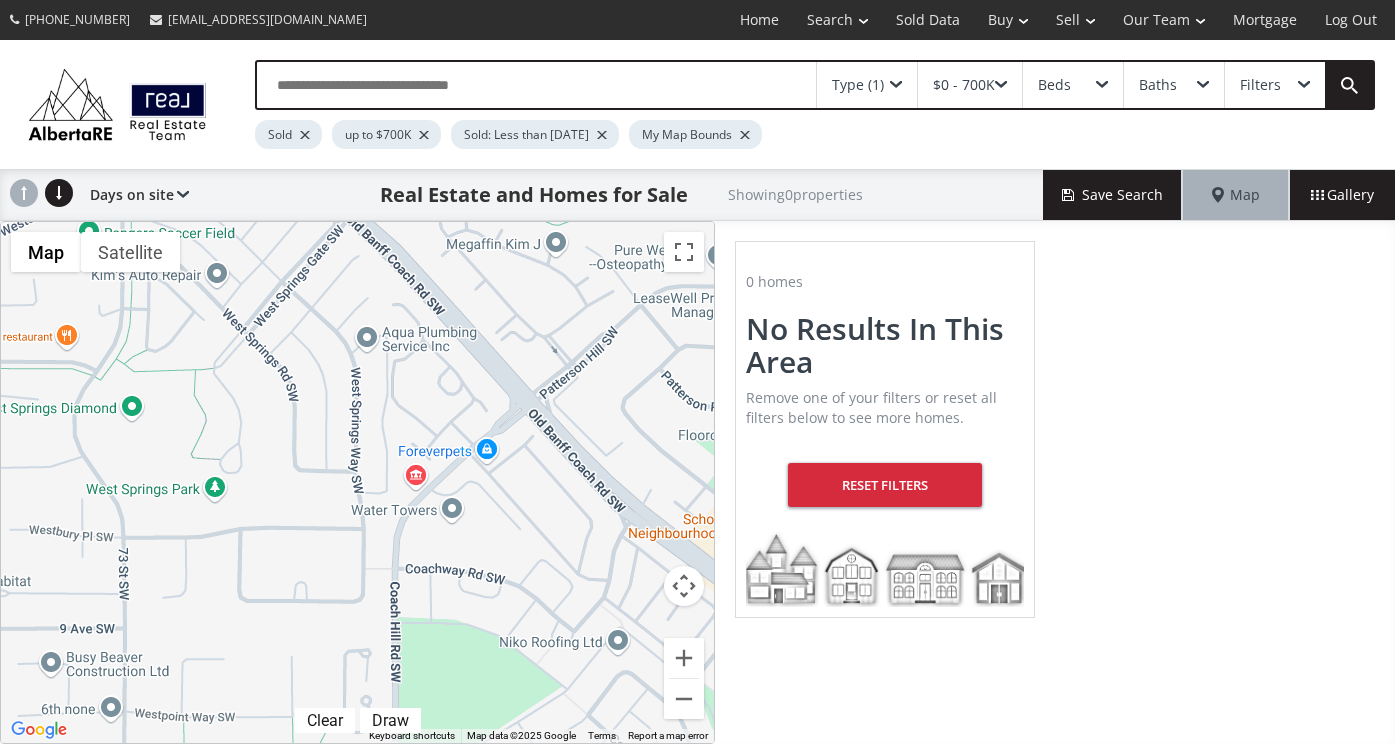 click on "To navigate, press the arrow keys." at bounding box center (357, 482) 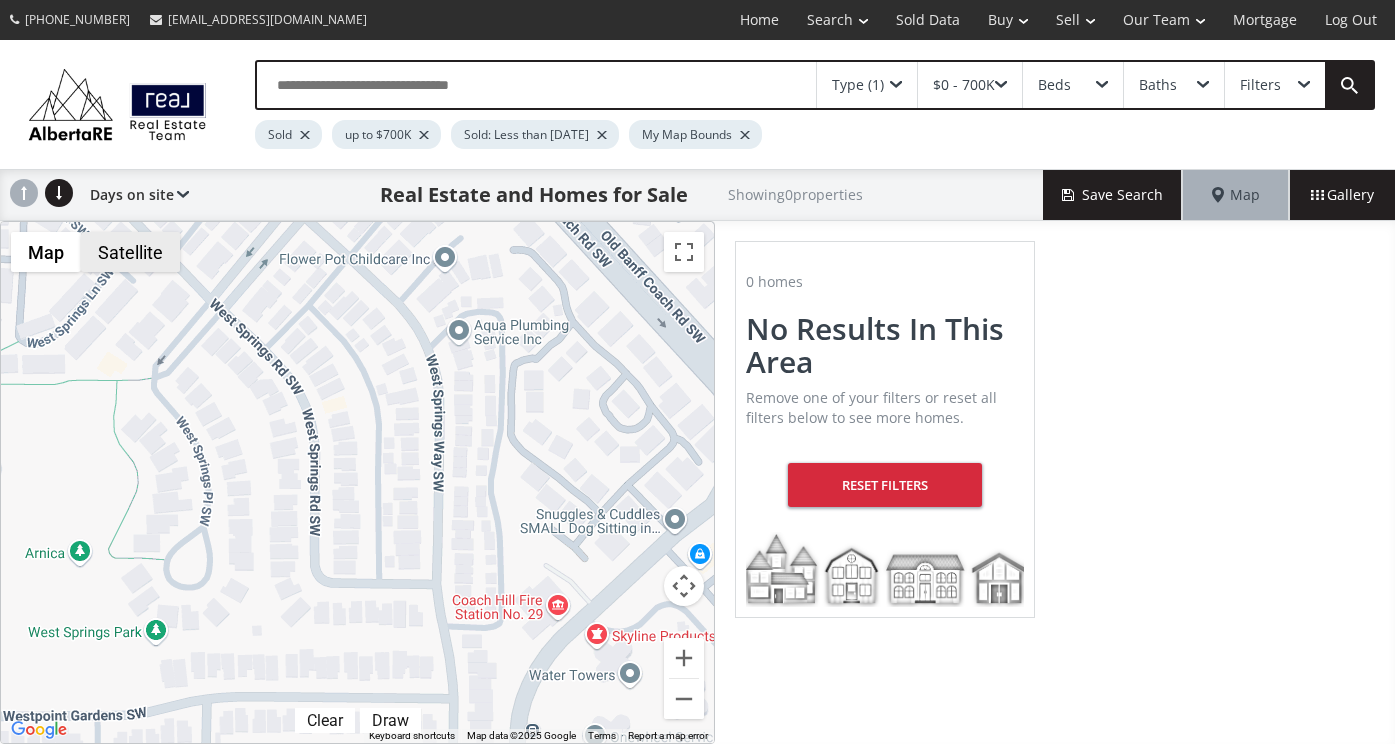 click on "Satellite" at bounding box center (130, 252) 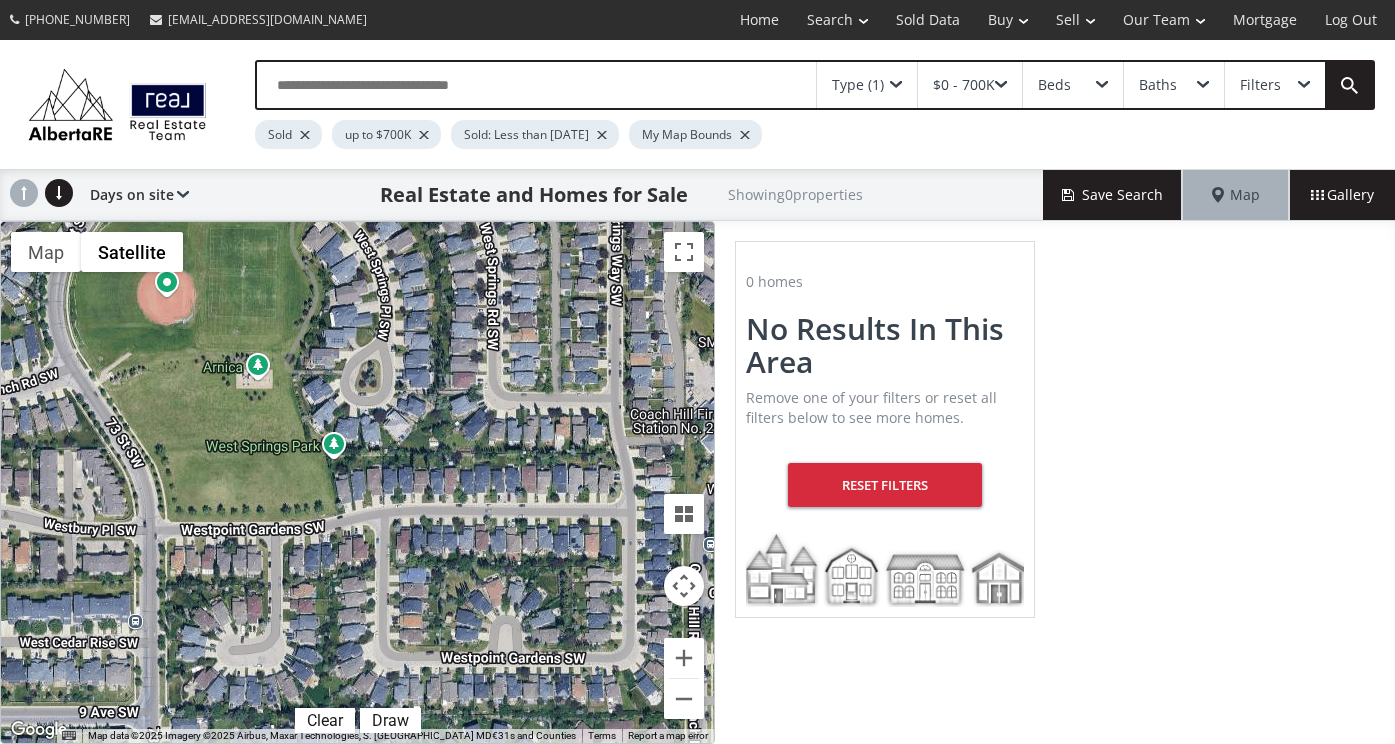 drag, startPoint x: 216, startPoint y: 384, endPoint x: 394, endPoint y: 196, distance: 258.89767 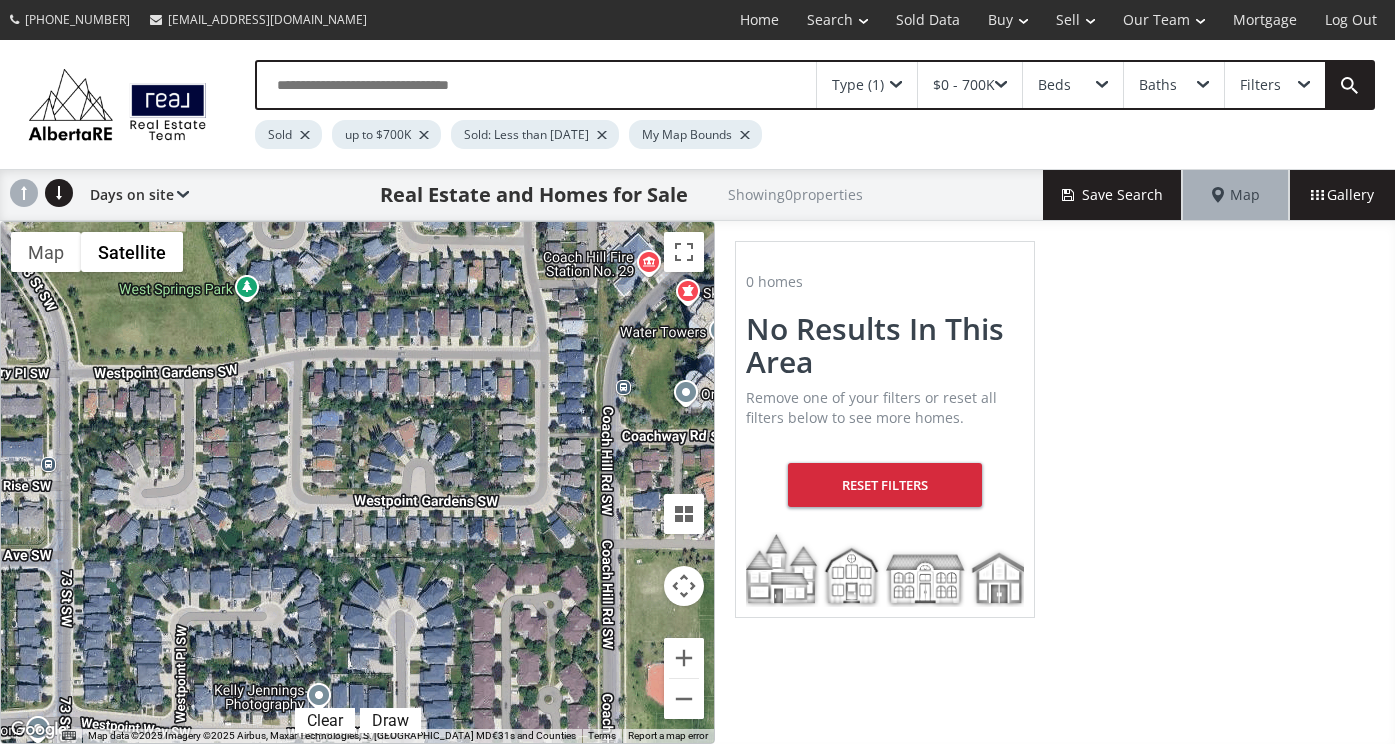 drag, startPoint x: 491, startPoint y: 609, endPoint x: 397, endPoint y: 449, distance: 185.5694 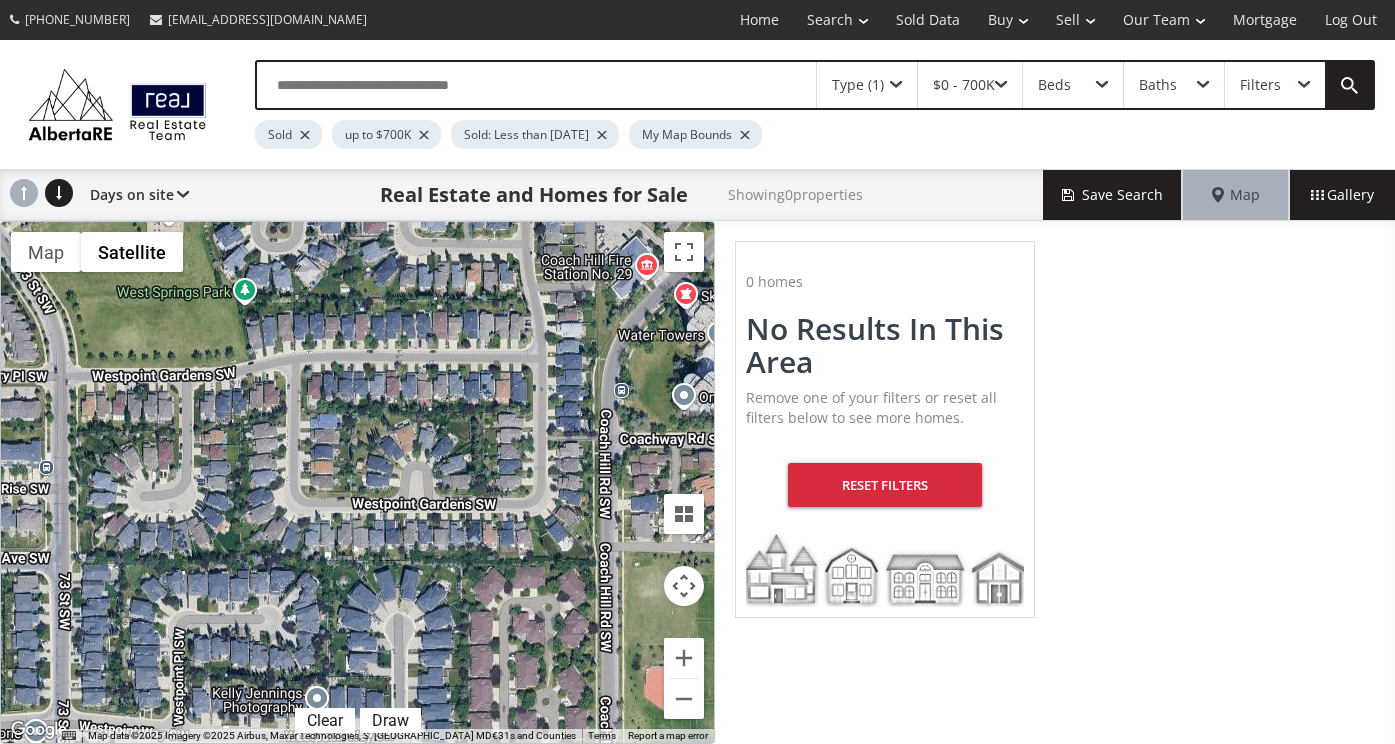 click on "To navigate, press the arrow keys." at bounding box center (357, 482) 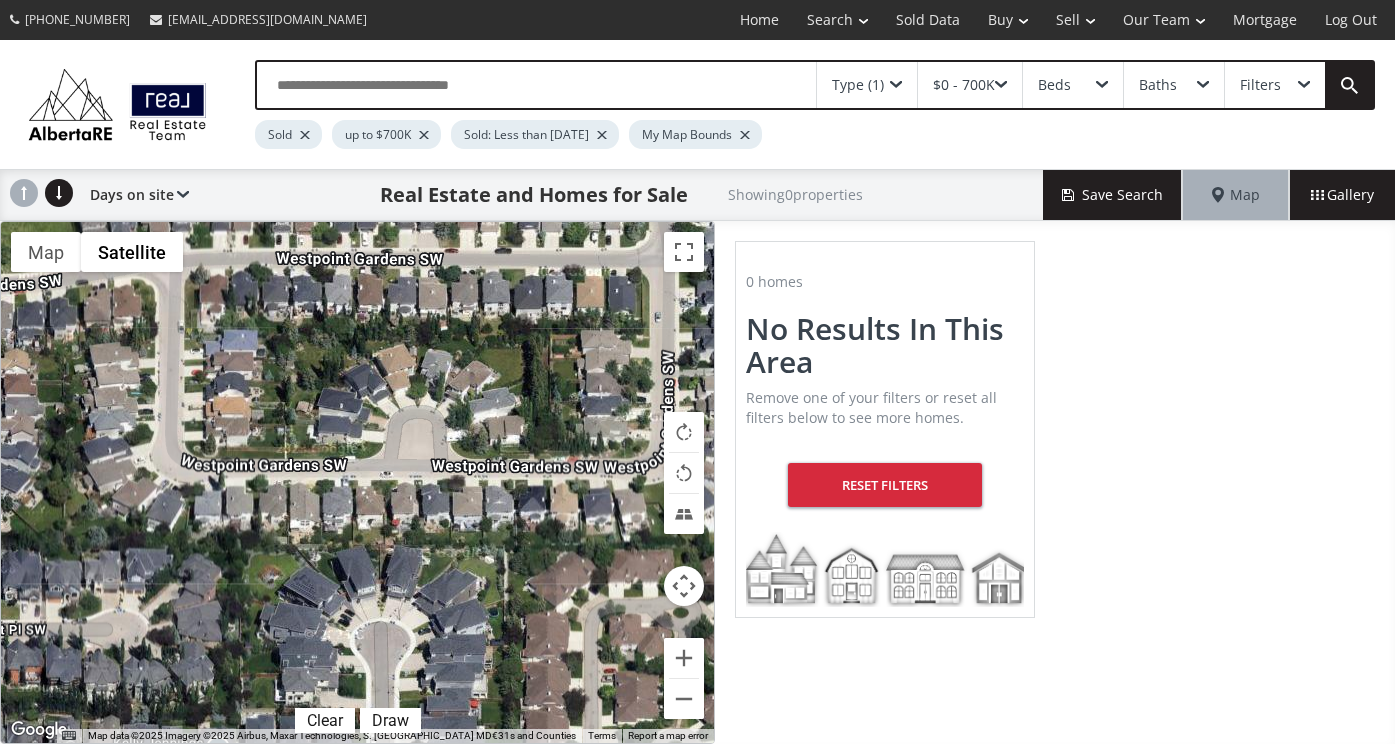 click on "To navigate, press the arrow keys." at bounding box center [357, 482] 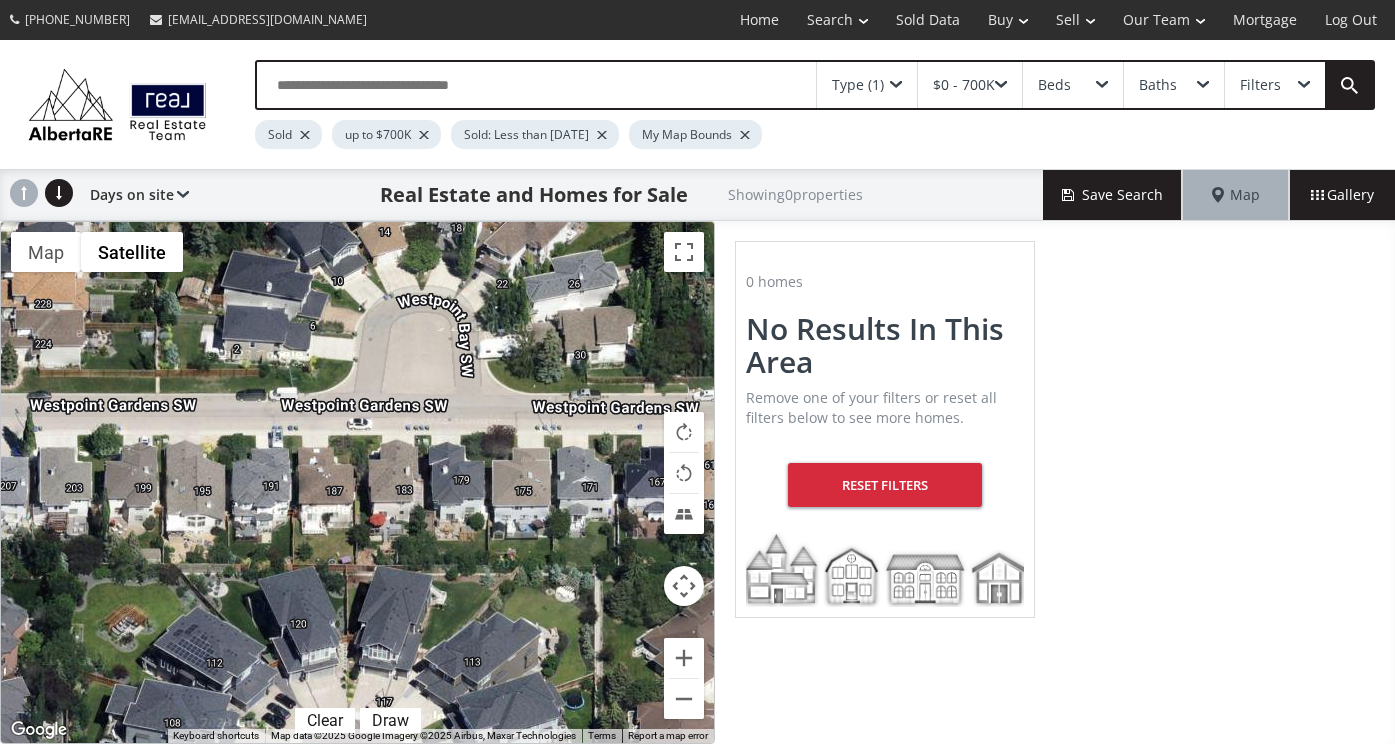 click at bounding box center (896, 85) 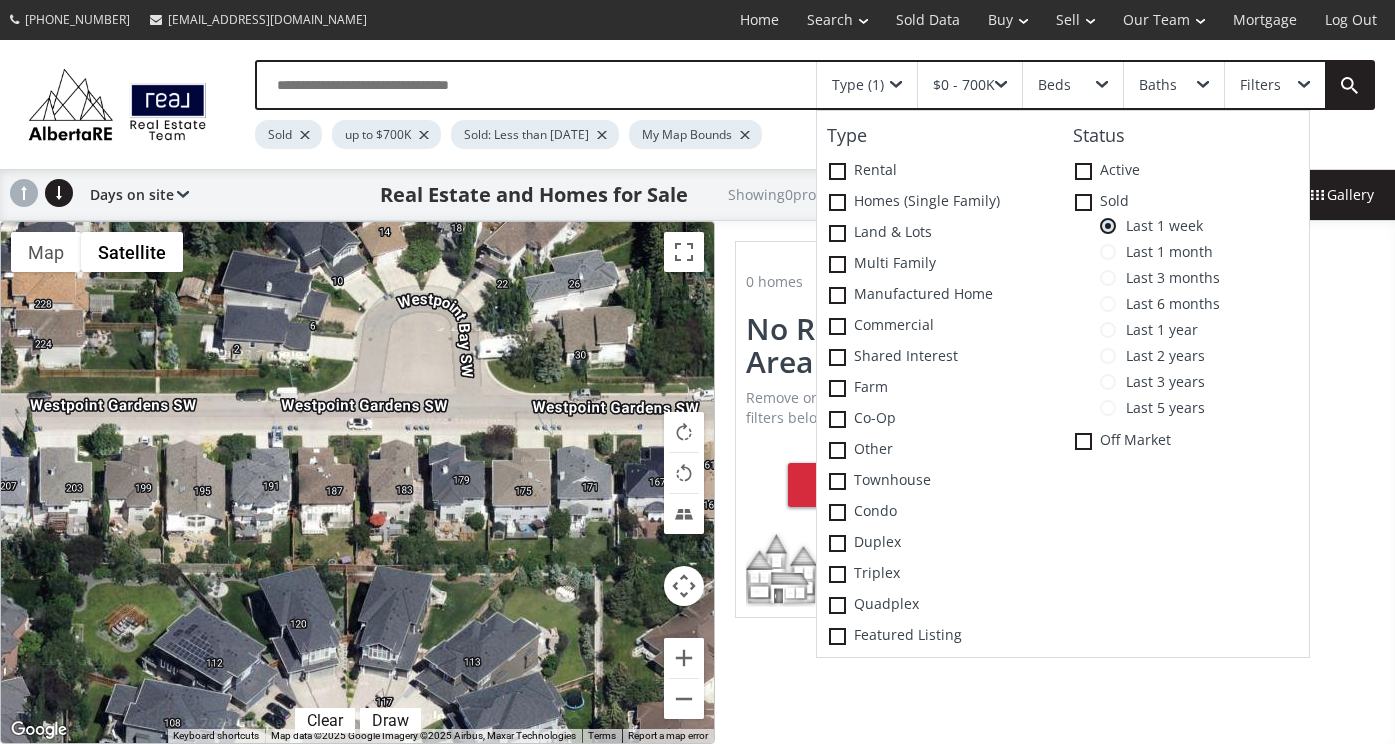 click on "Last 5 years" at bounding box center [1160, 408] 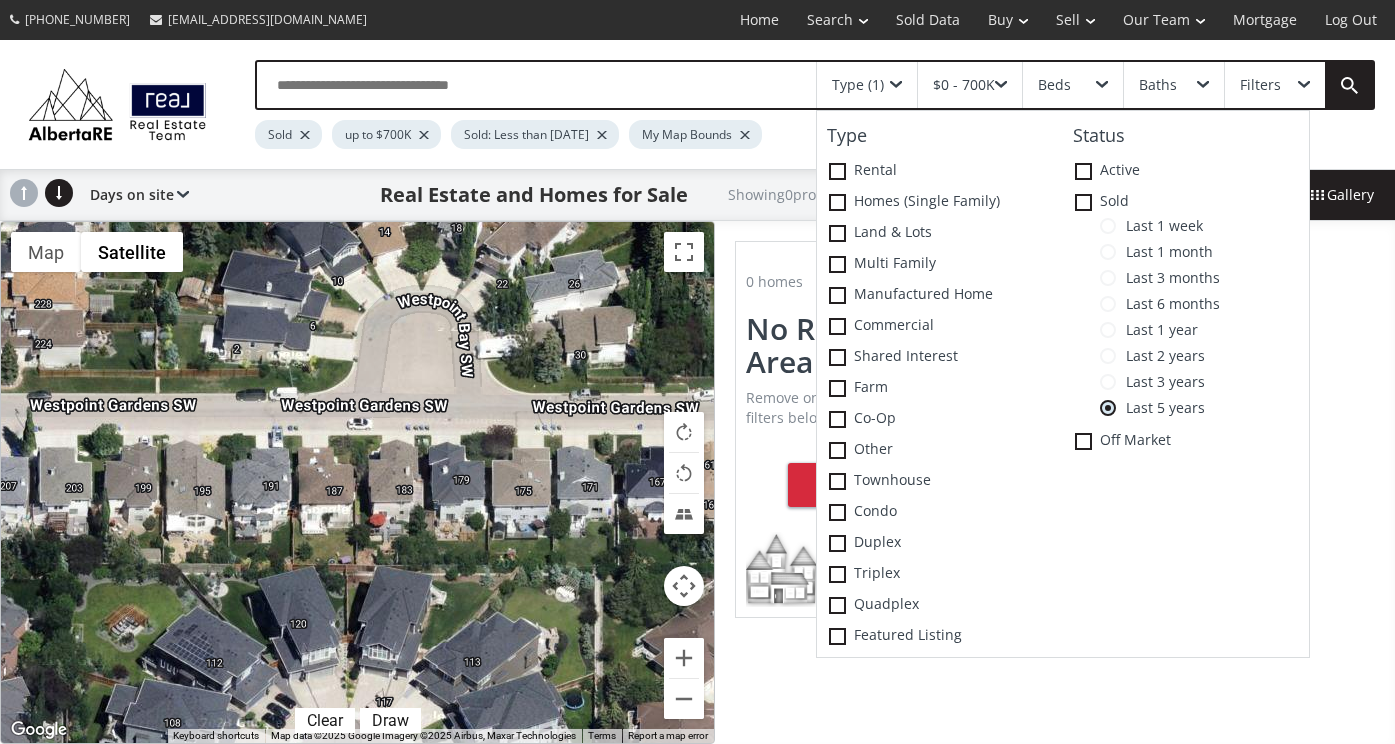 click at bounding box center (1108, 304) 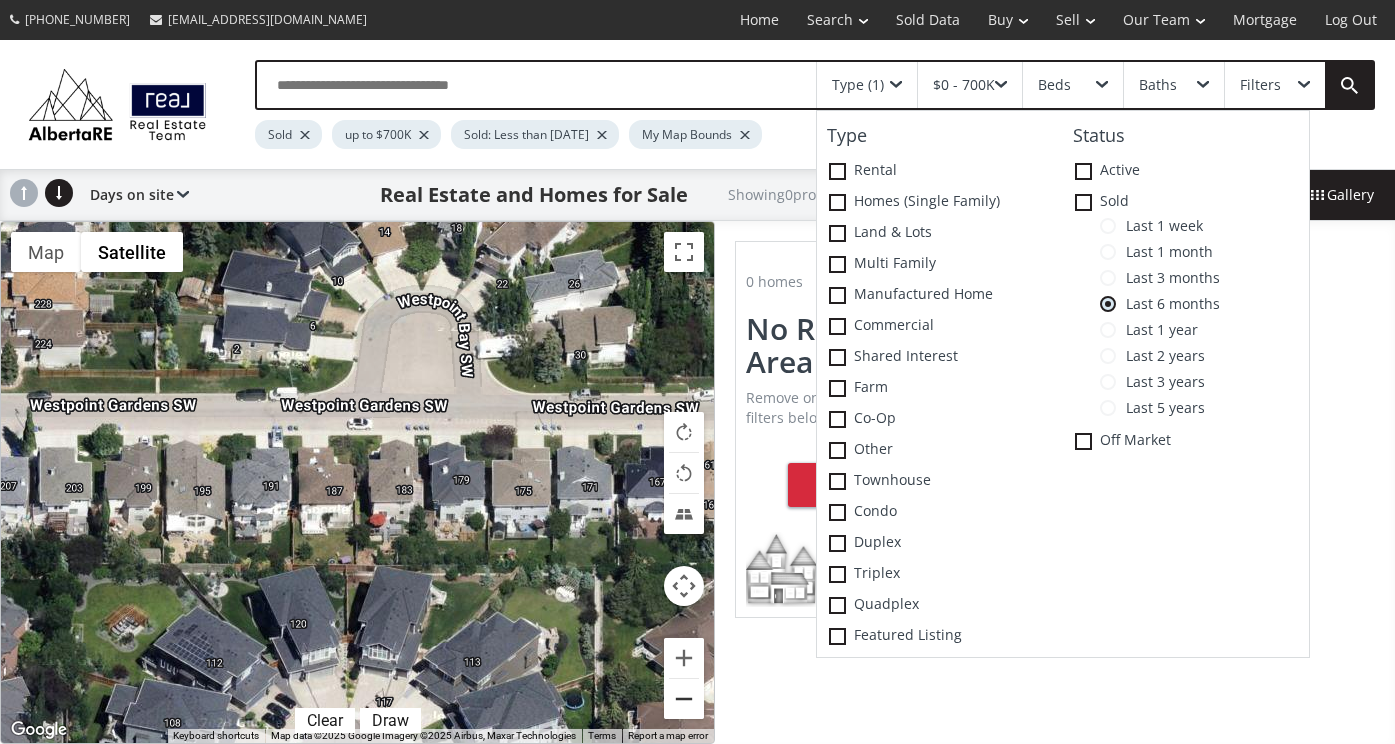 click at bounding box center [684, 699] 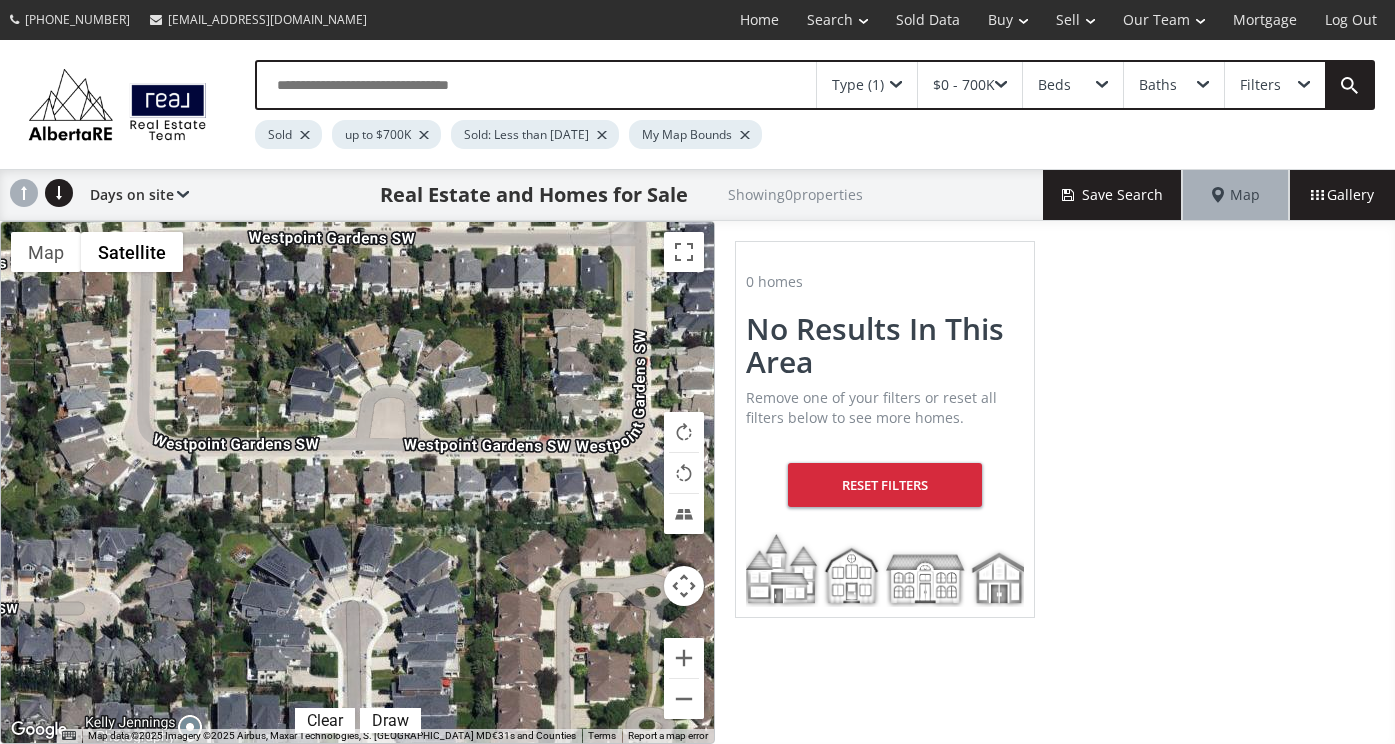 click at bounding box center (1001, 85) 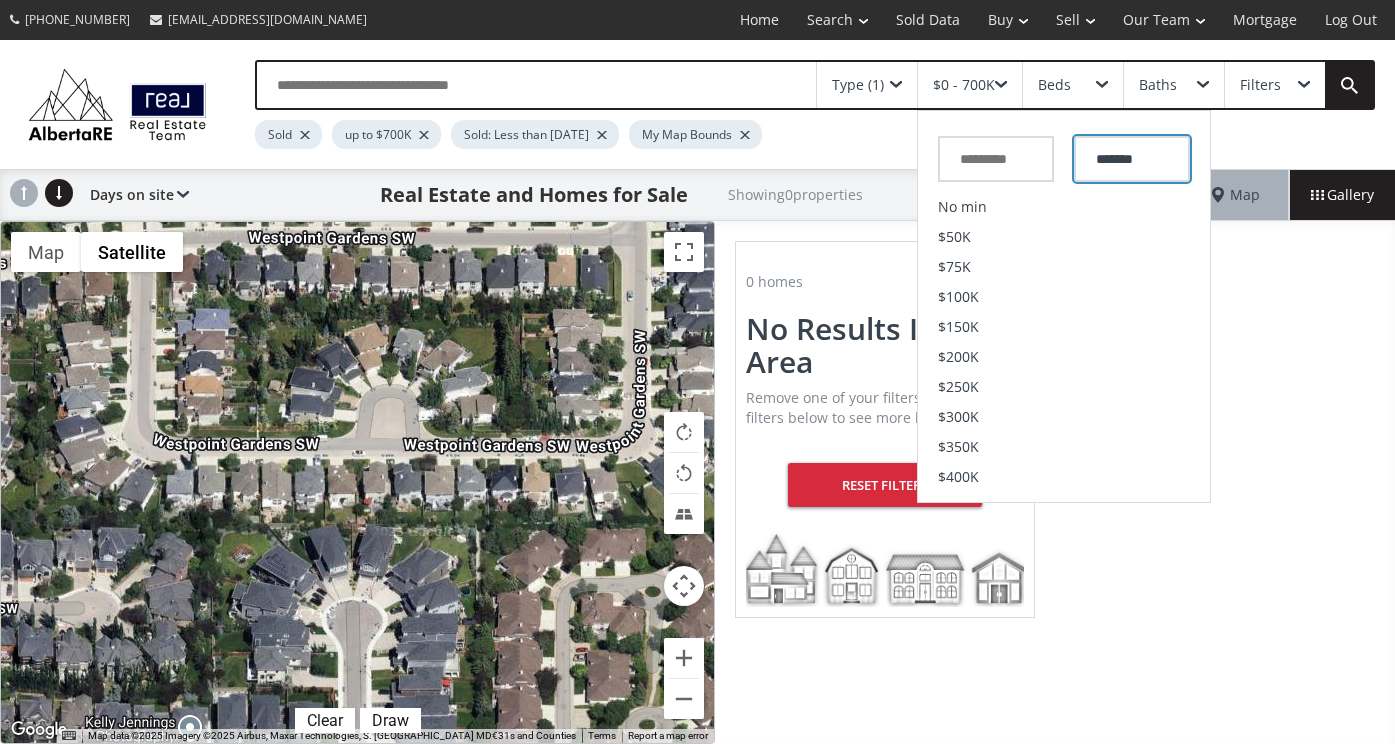 click on "*******" at bounding box center (1132, 159) 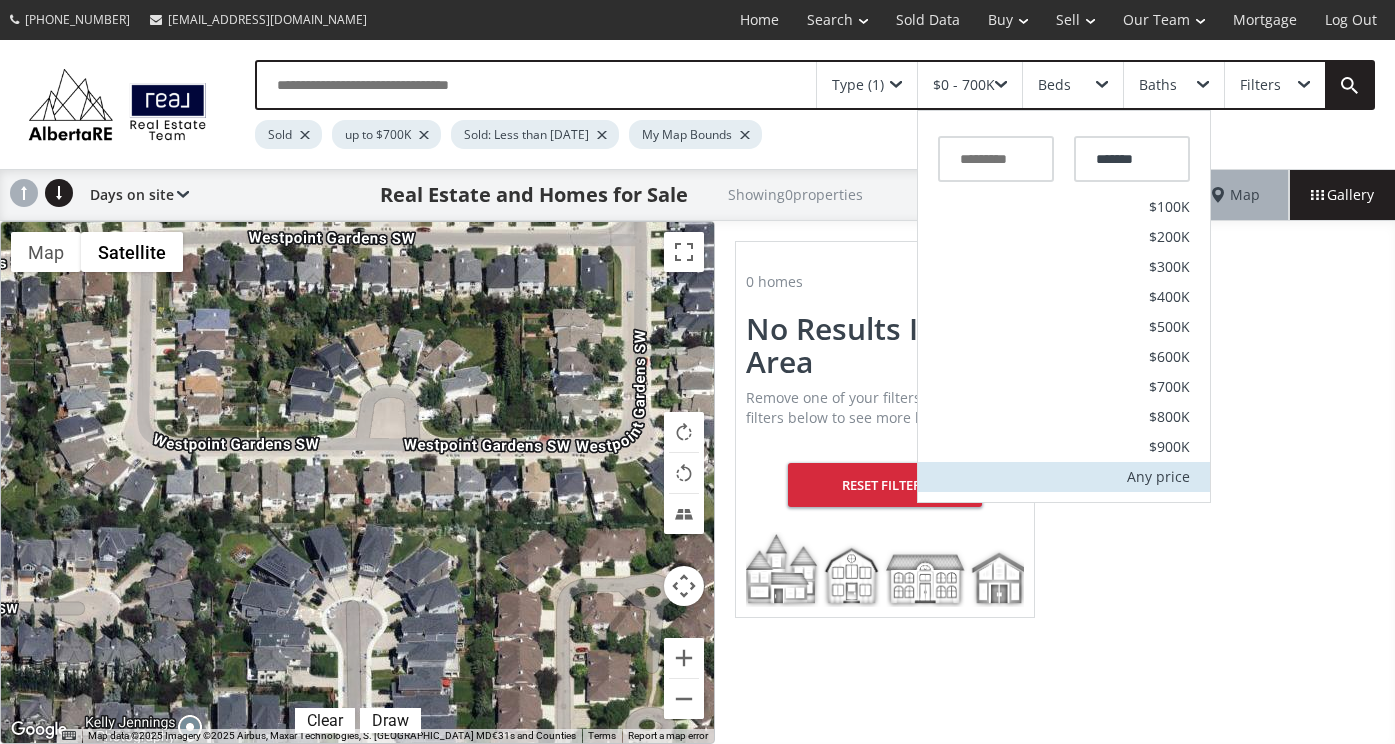 click on "Any price" at bounding box center (1158, 477) 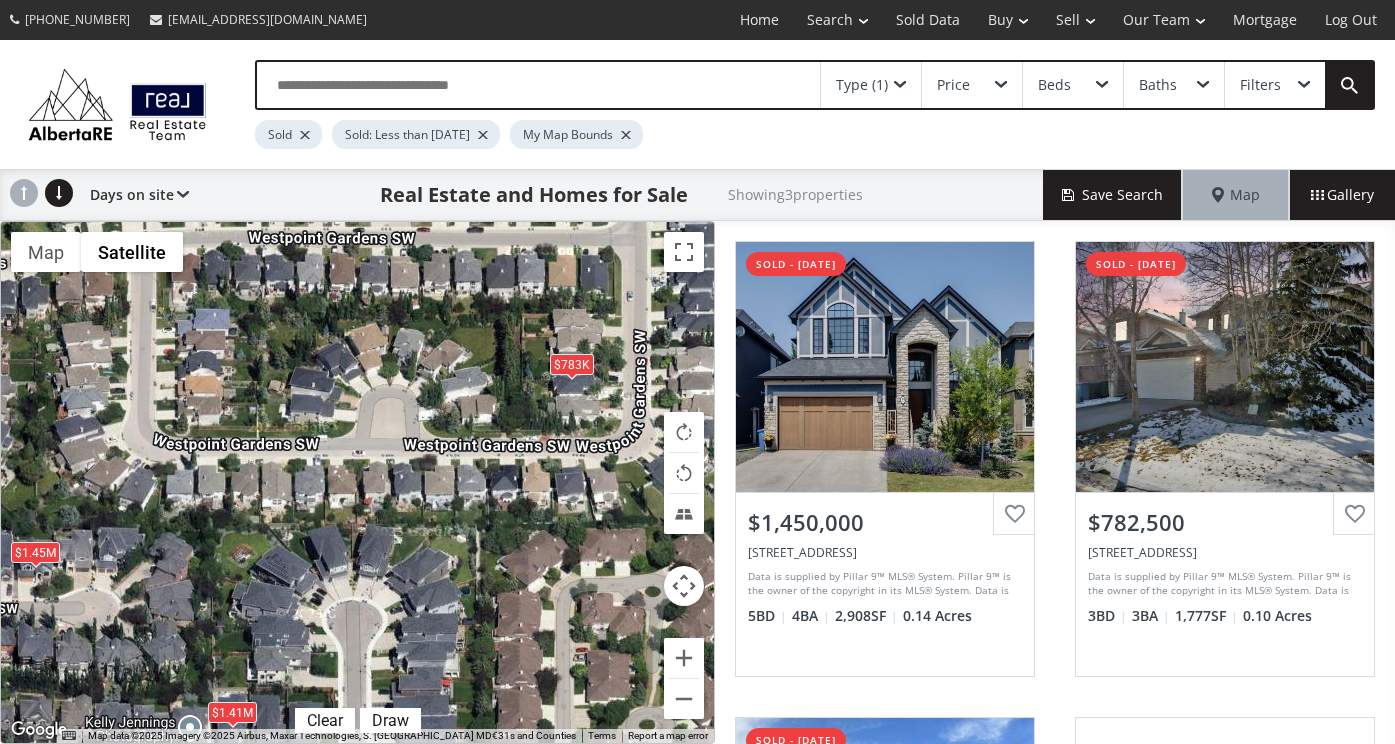 click on "$783K" at bounding box center (571, 363) 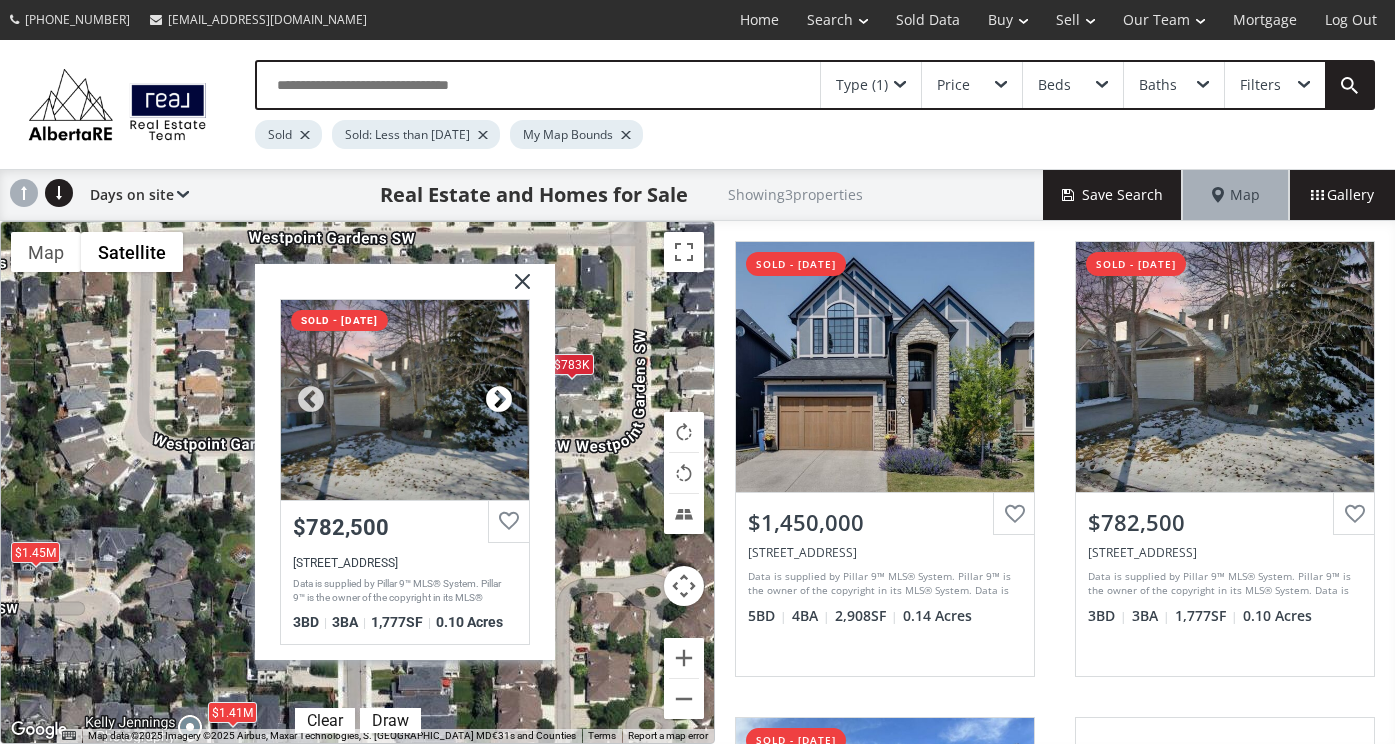 click at bounding box center [498, 399] 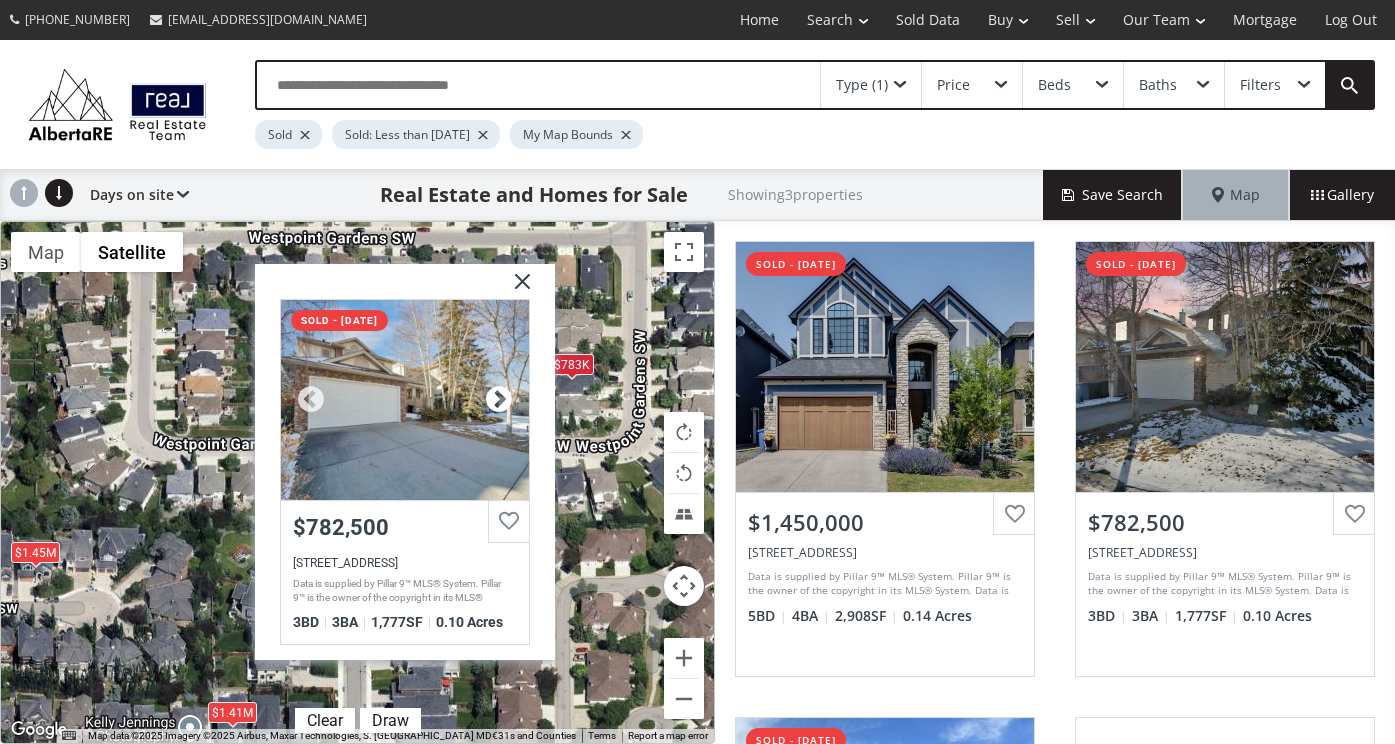 click at bounding box center (498, 399) 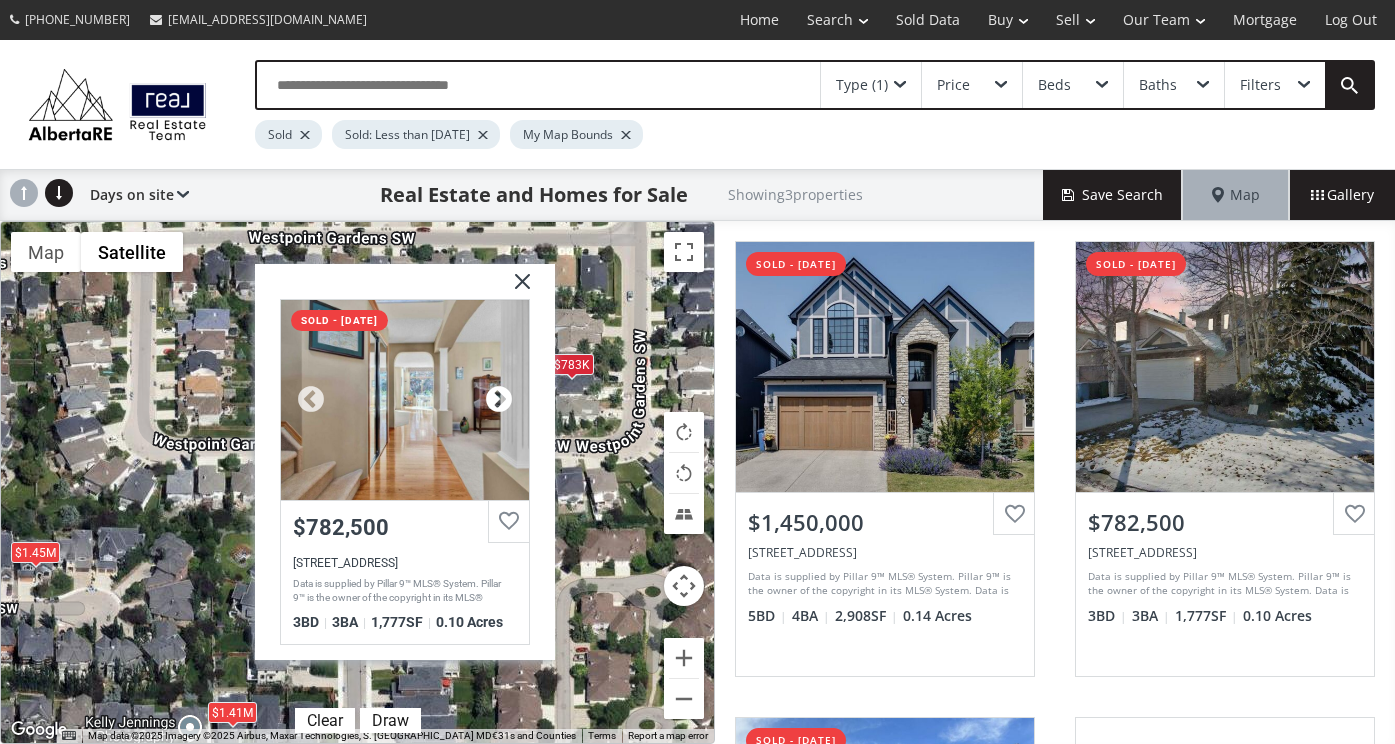 click at bounding box center (498, 399) 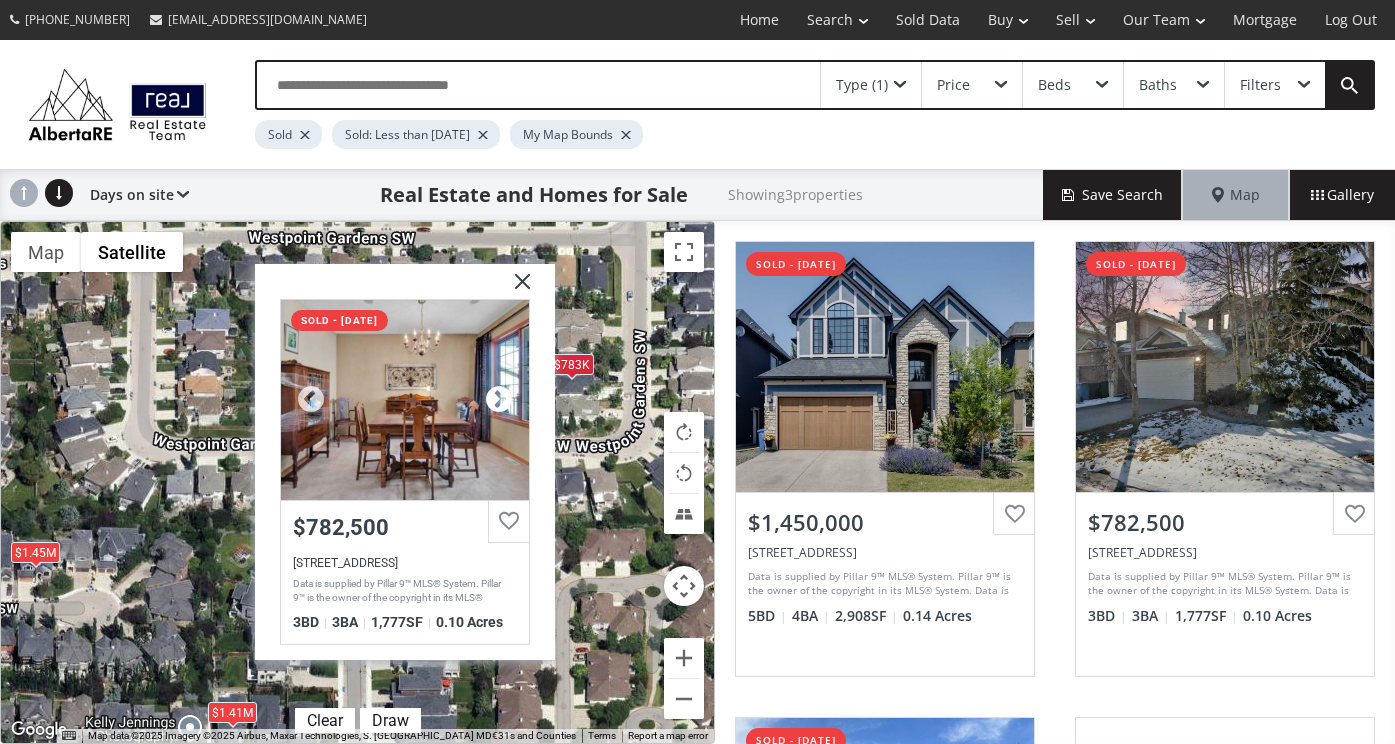 click at bounding box center [498, 399] 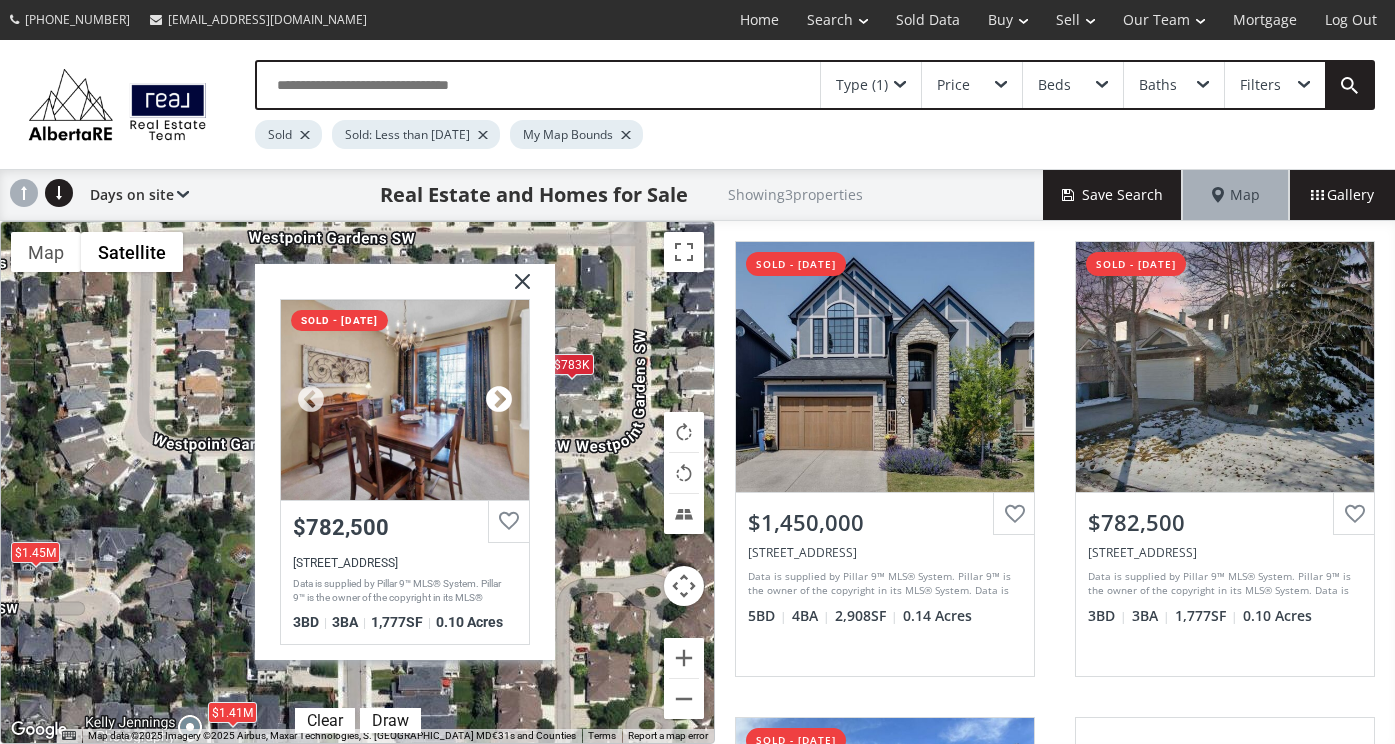 click at bounding box center (498, 399) 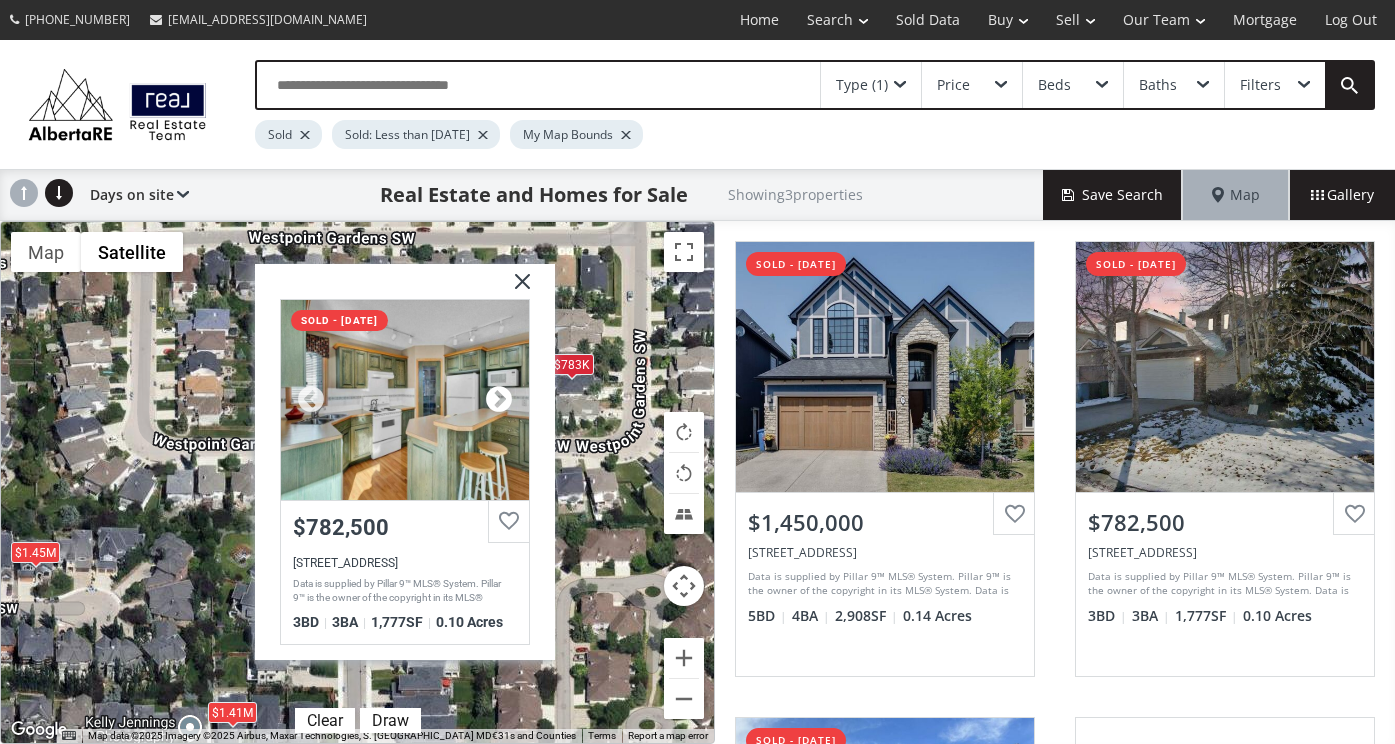 click at bounding box center [498, 399] 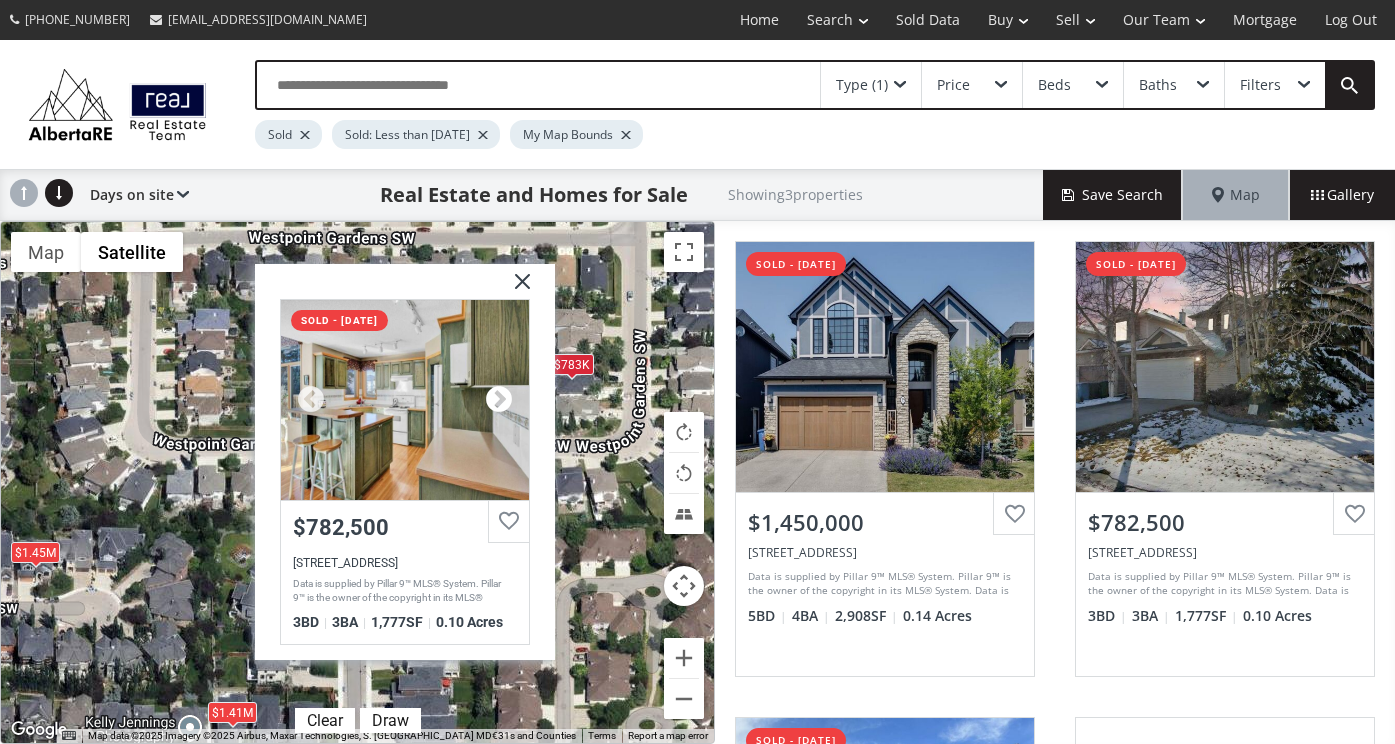 click at bounding box center [498, 399] 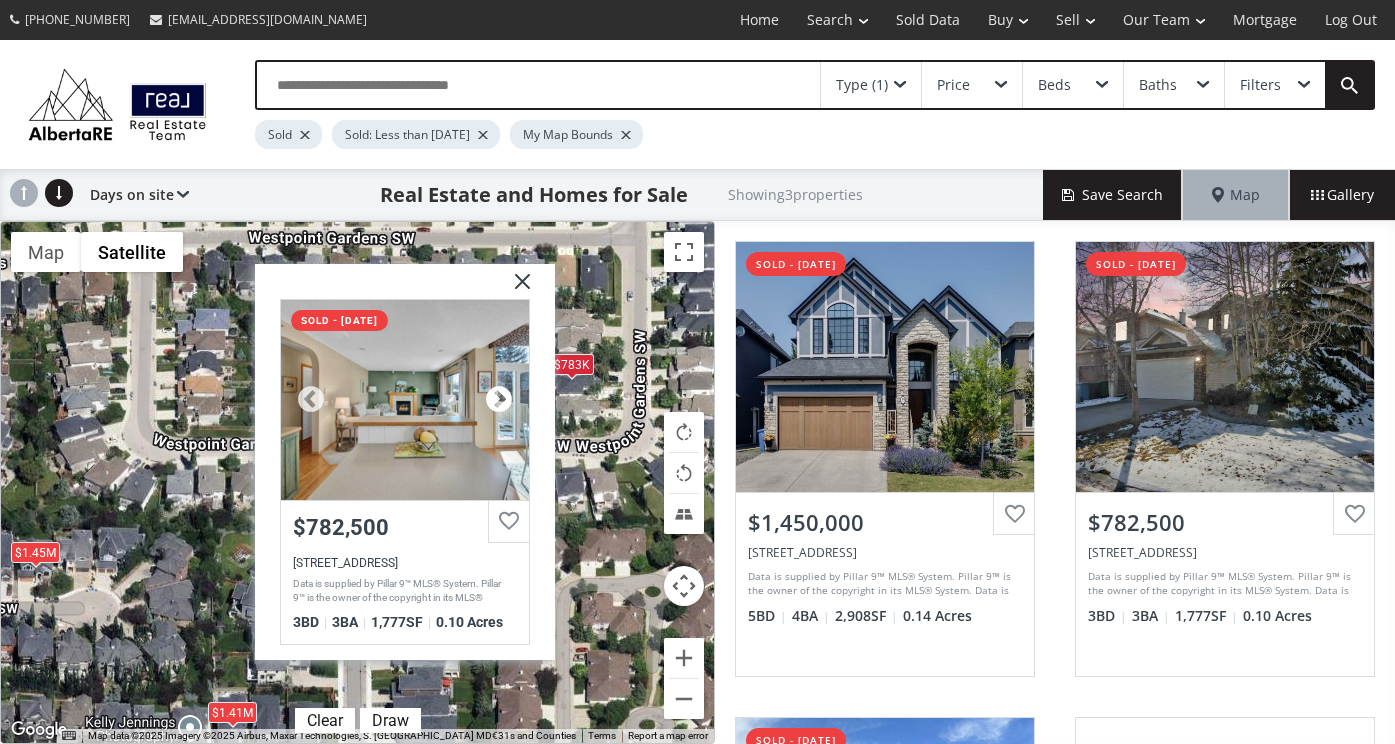 click at bounding box center (498, 399) 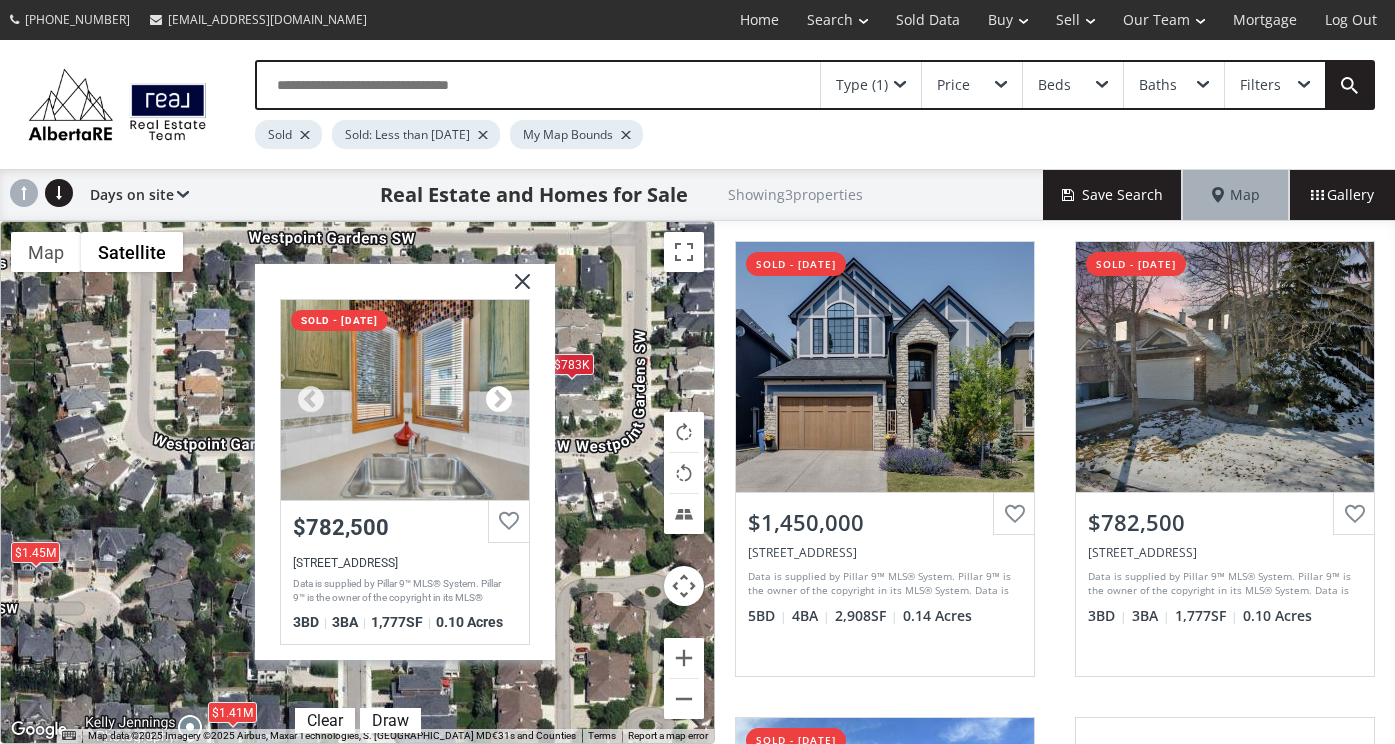 click at bounding box center (498, 399) 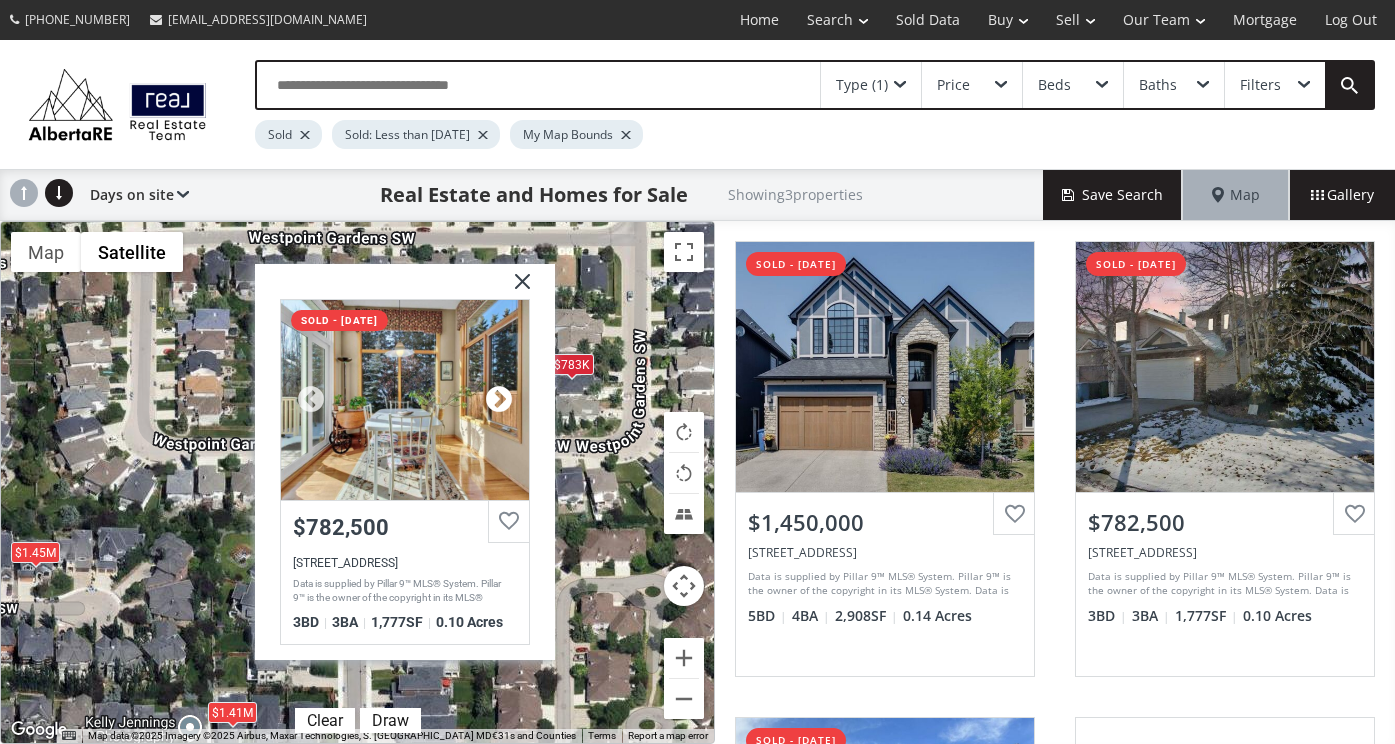 click at bounding box center [498, 399] 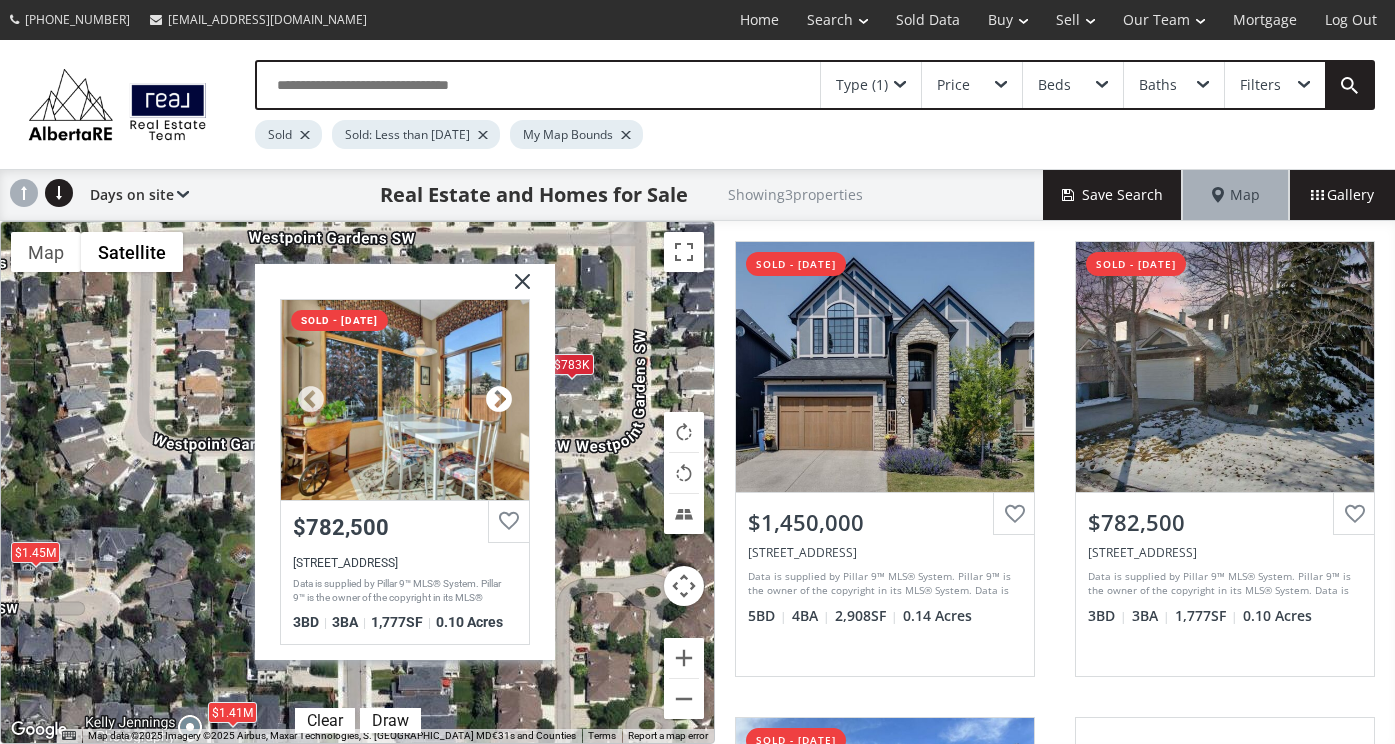 click at bounding box center (498, 399) 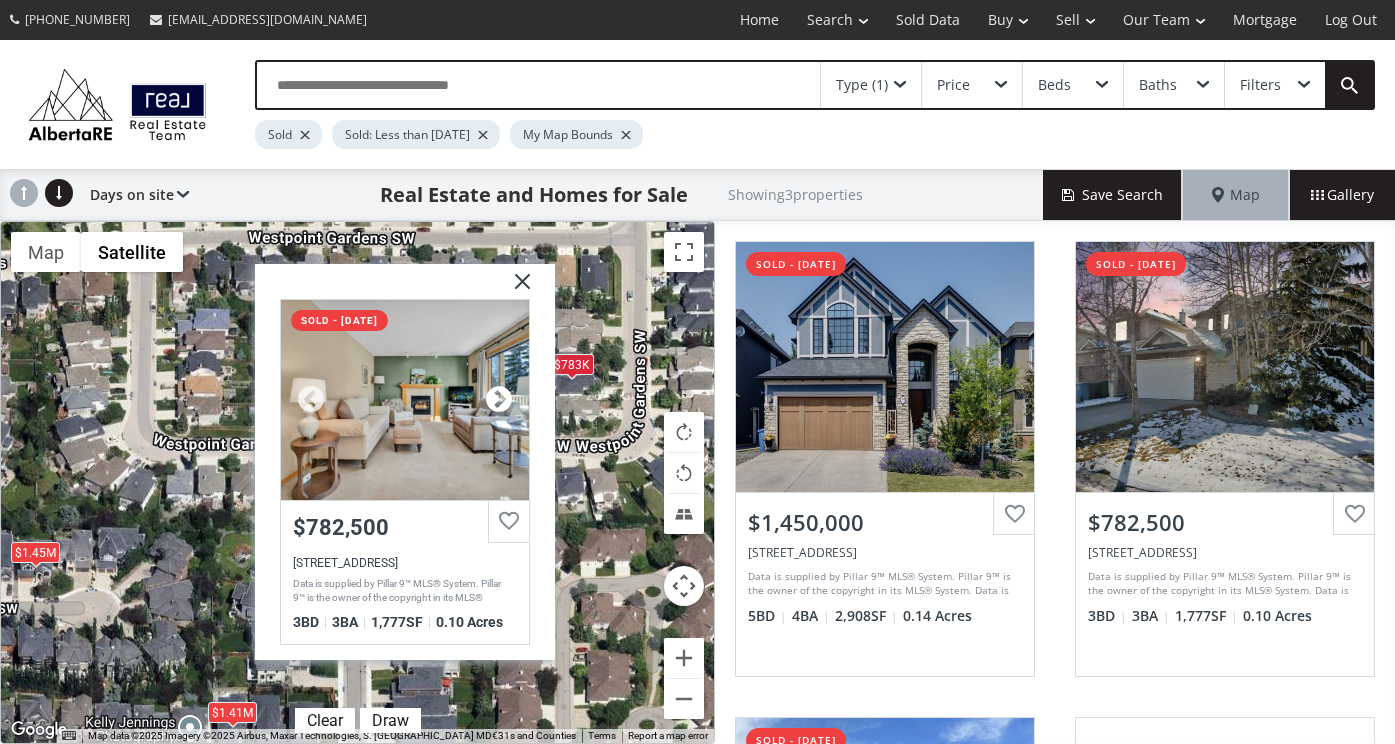 click at bounding box center (498, 399) 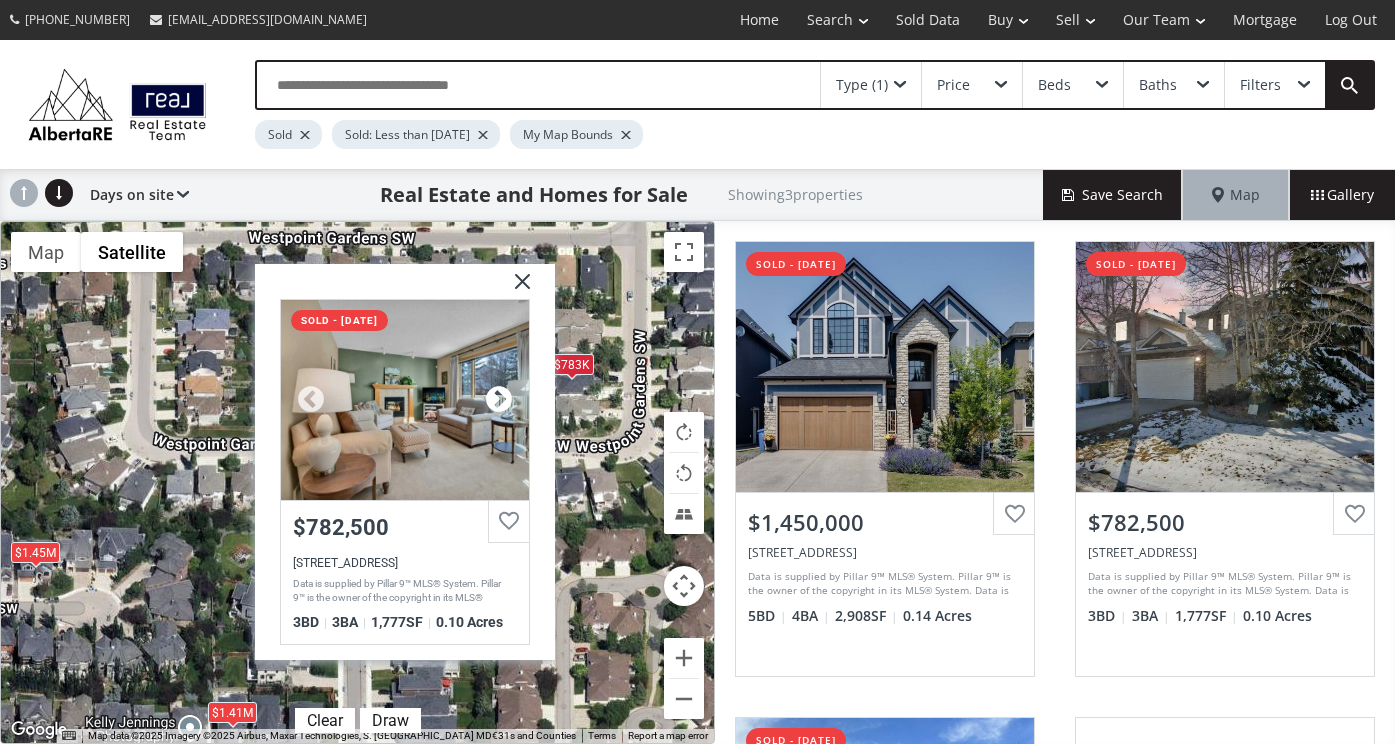 click at bounding box center (498, 399) 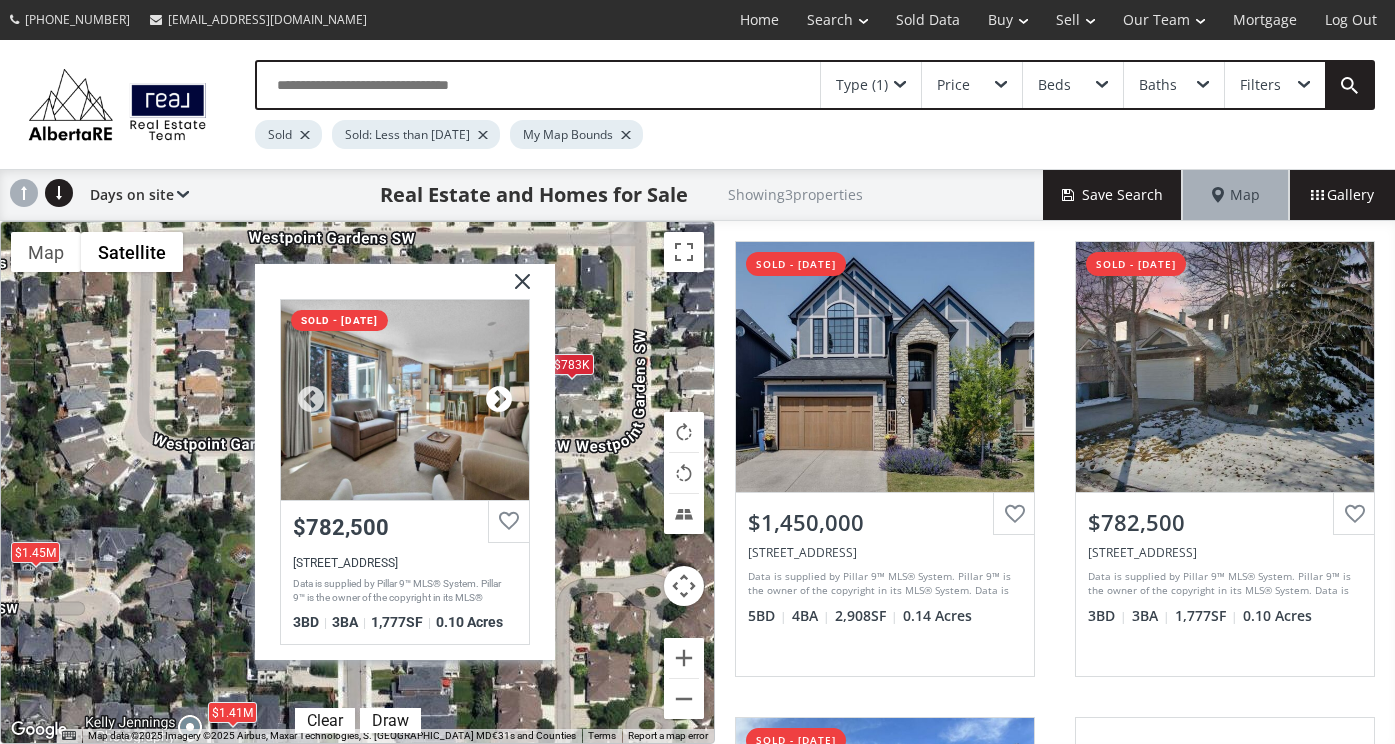 click at bounding box center (498, 399) 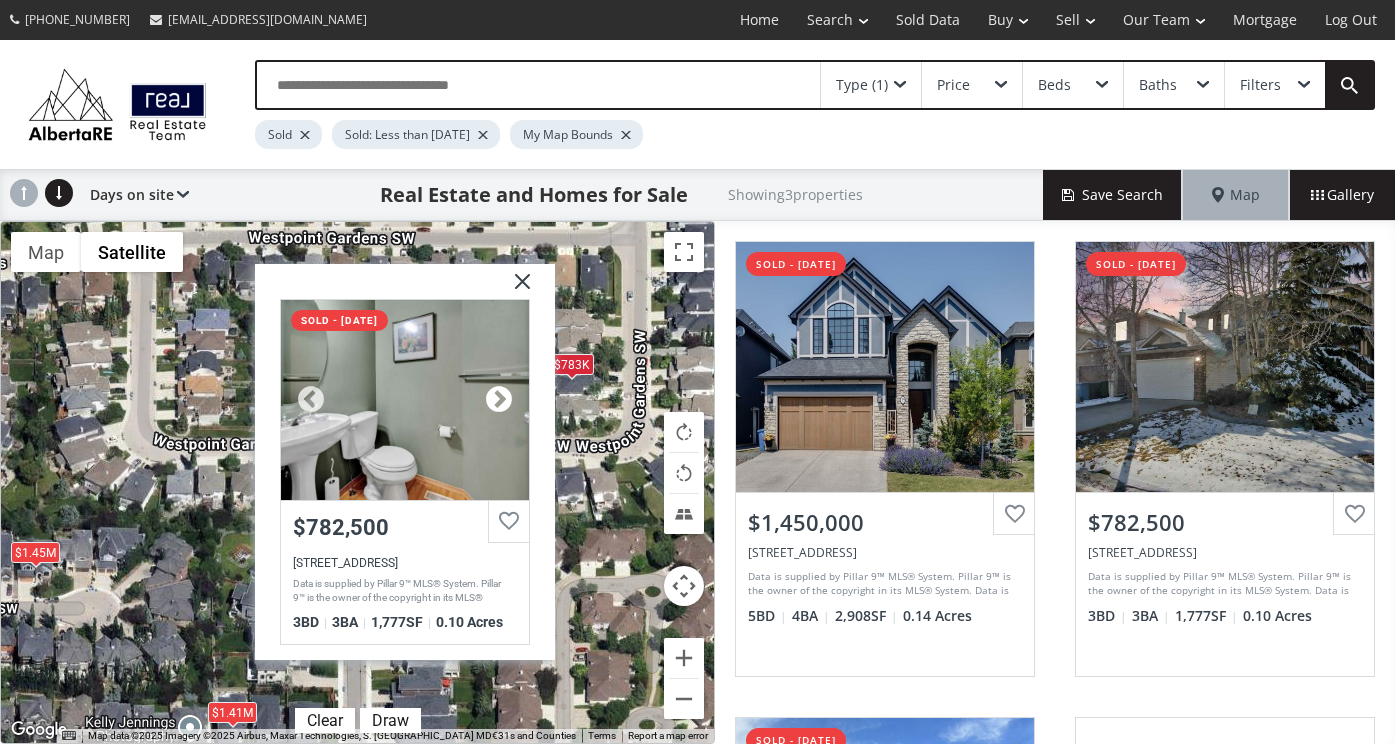 click at bounding box center (498, 399) 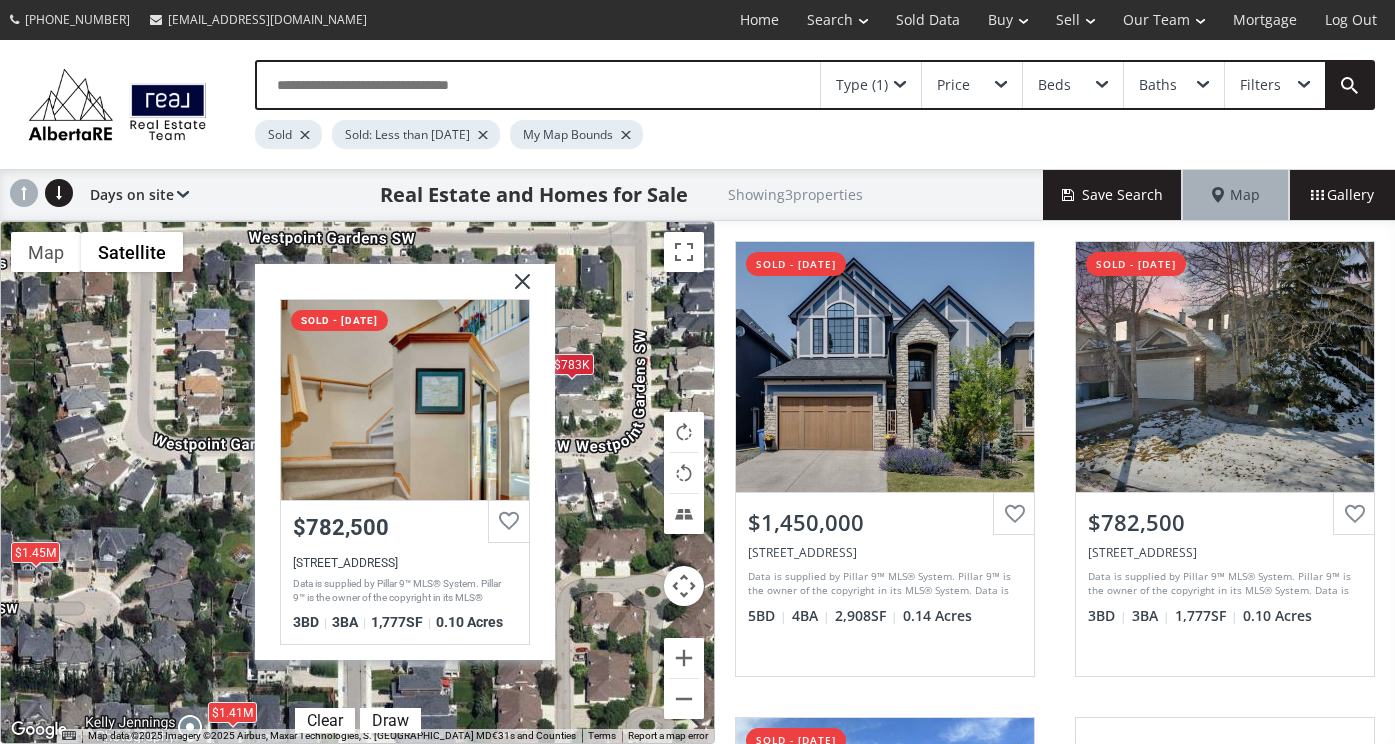click at bounding box center [514, 288] 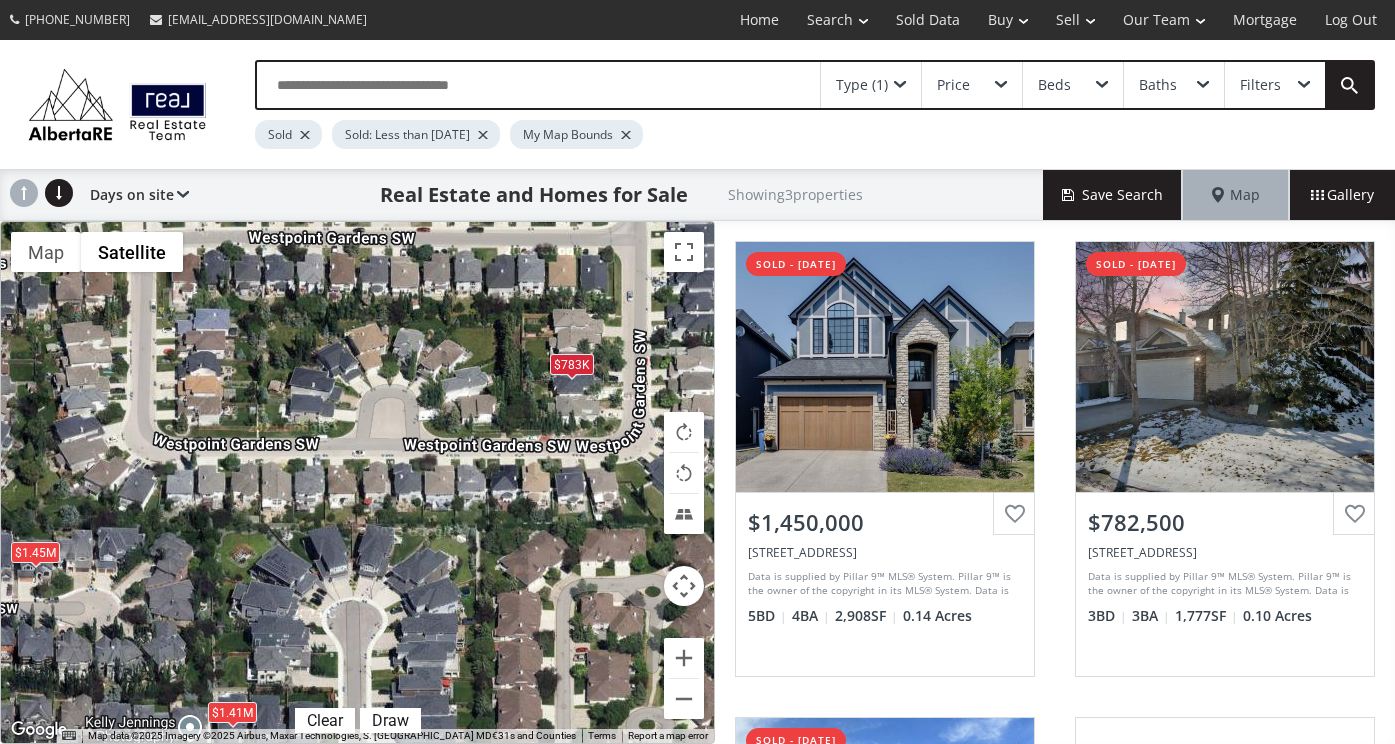 click at bounding box center (900, 85) 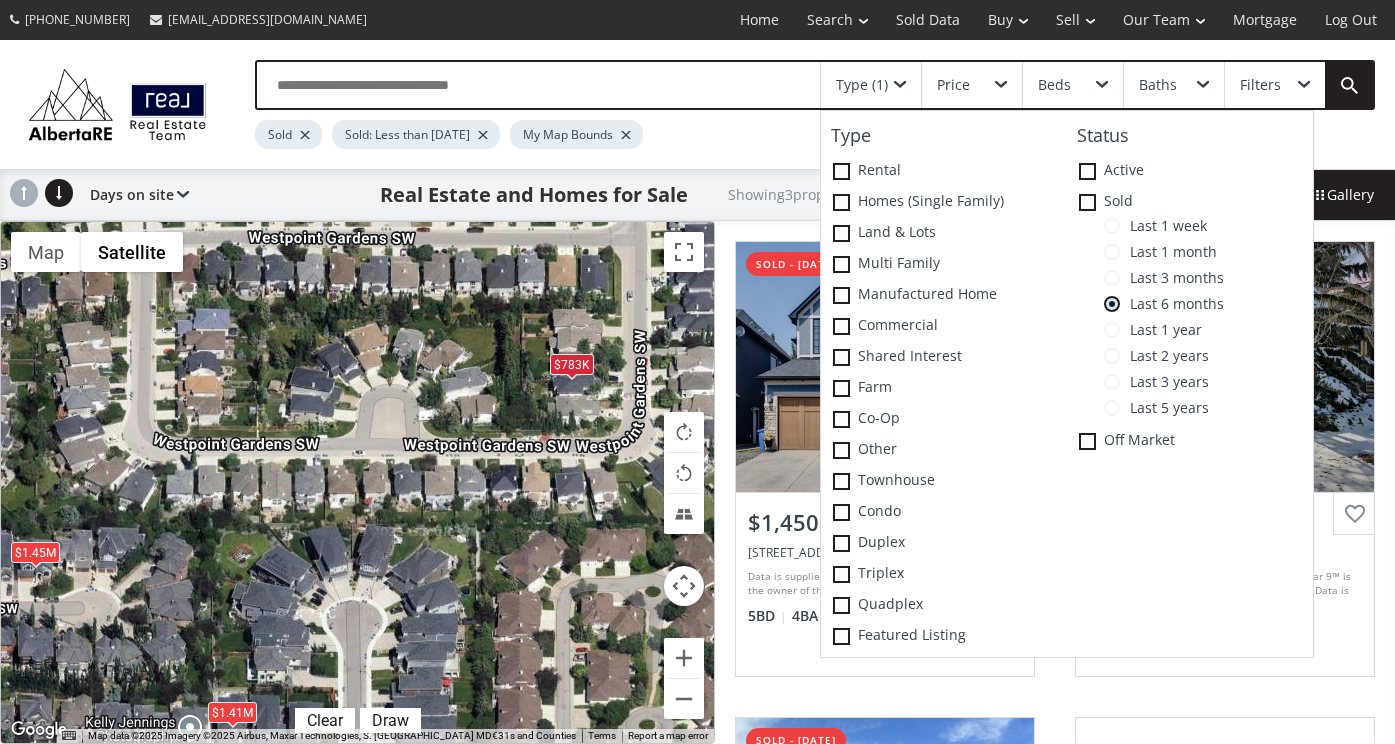 click at bounding box center (1112, 408) 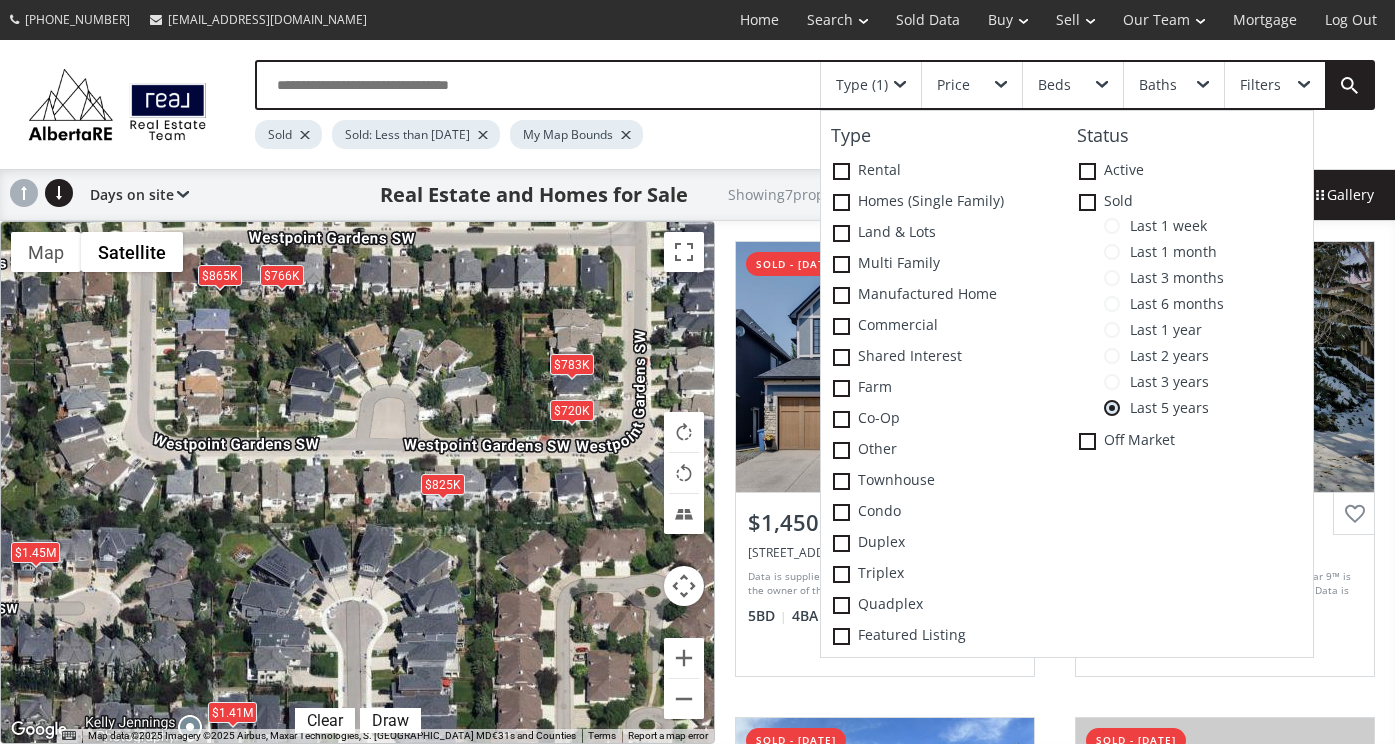 click on "To navigate, press the arrow keys. $1.45M $783K $1.41M $865K $825K $766K $720K" at bounding box center (357, 482) 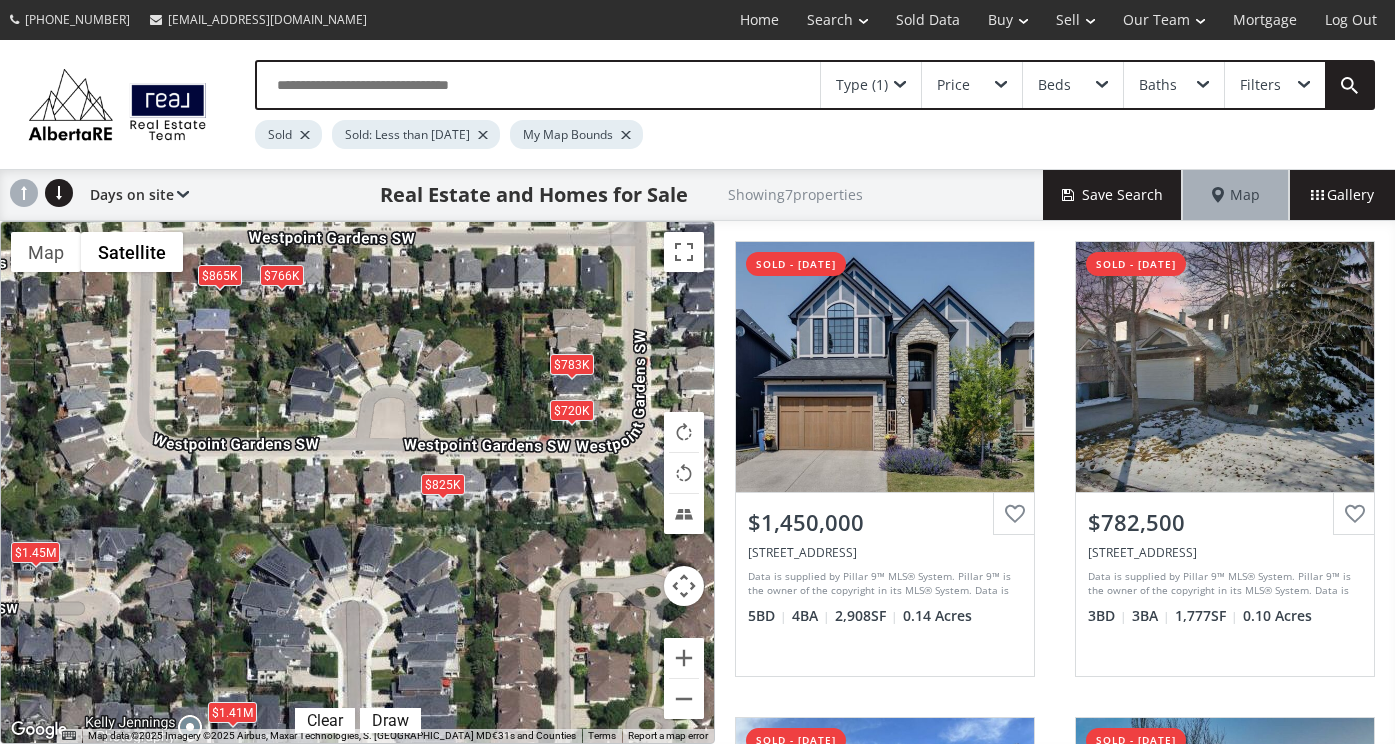 click on "$825K" at bounding box center (442, 483) 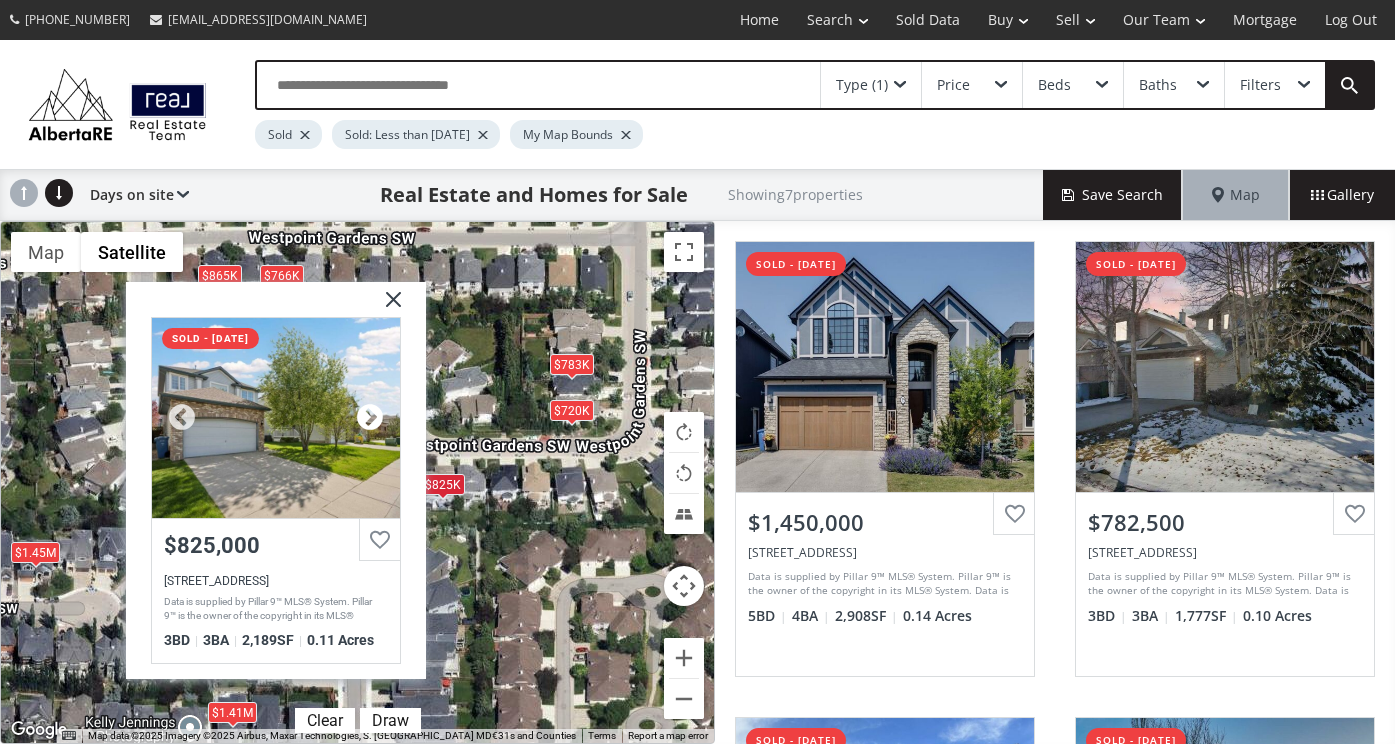 click at bounding box center (369, 418) 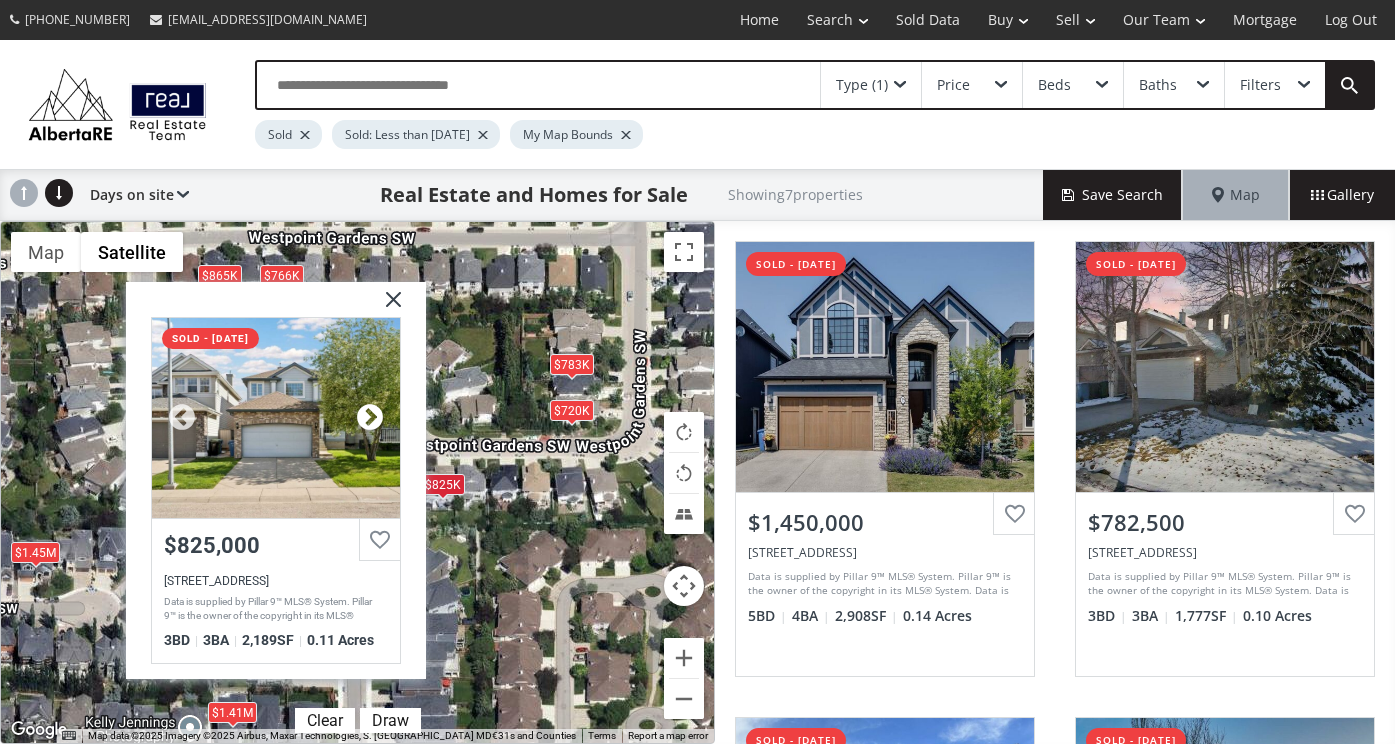 click at bounding box center [369, 418] 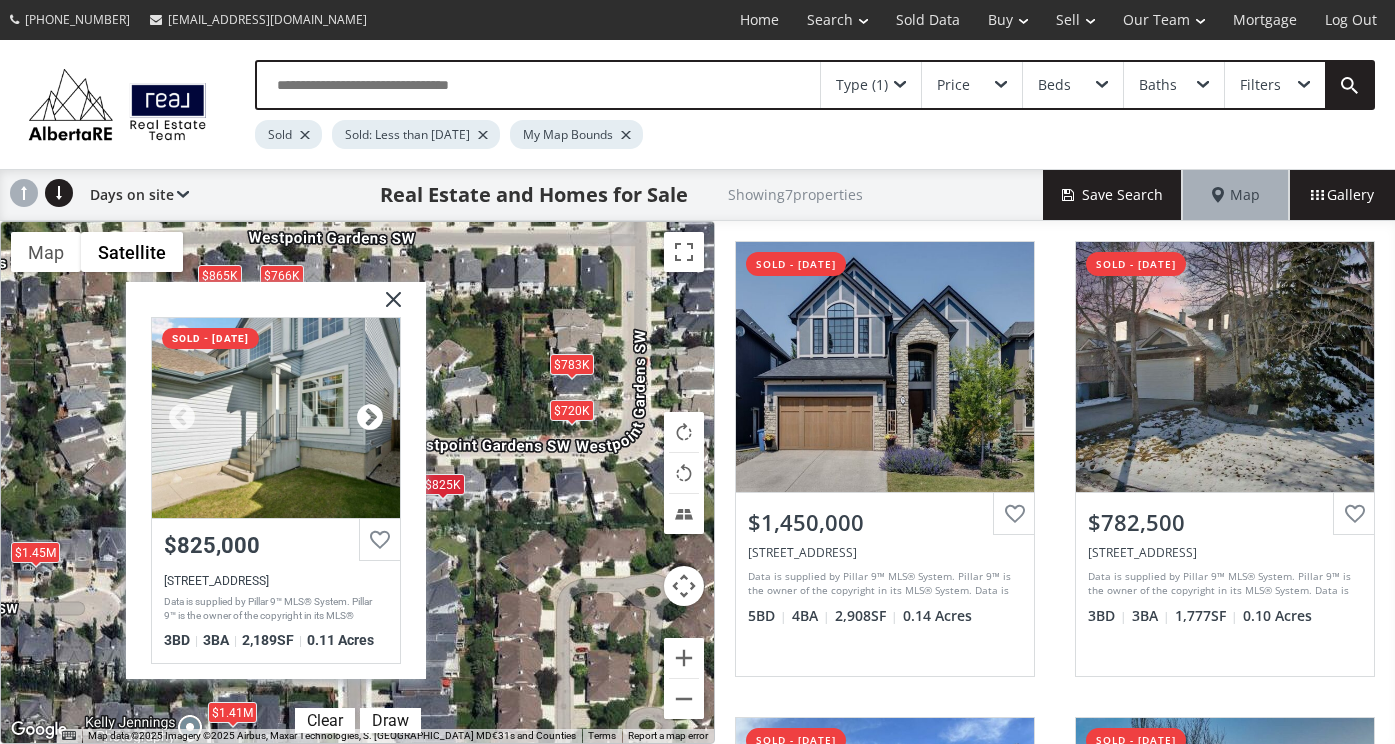 click at bounding box center (369, 418) 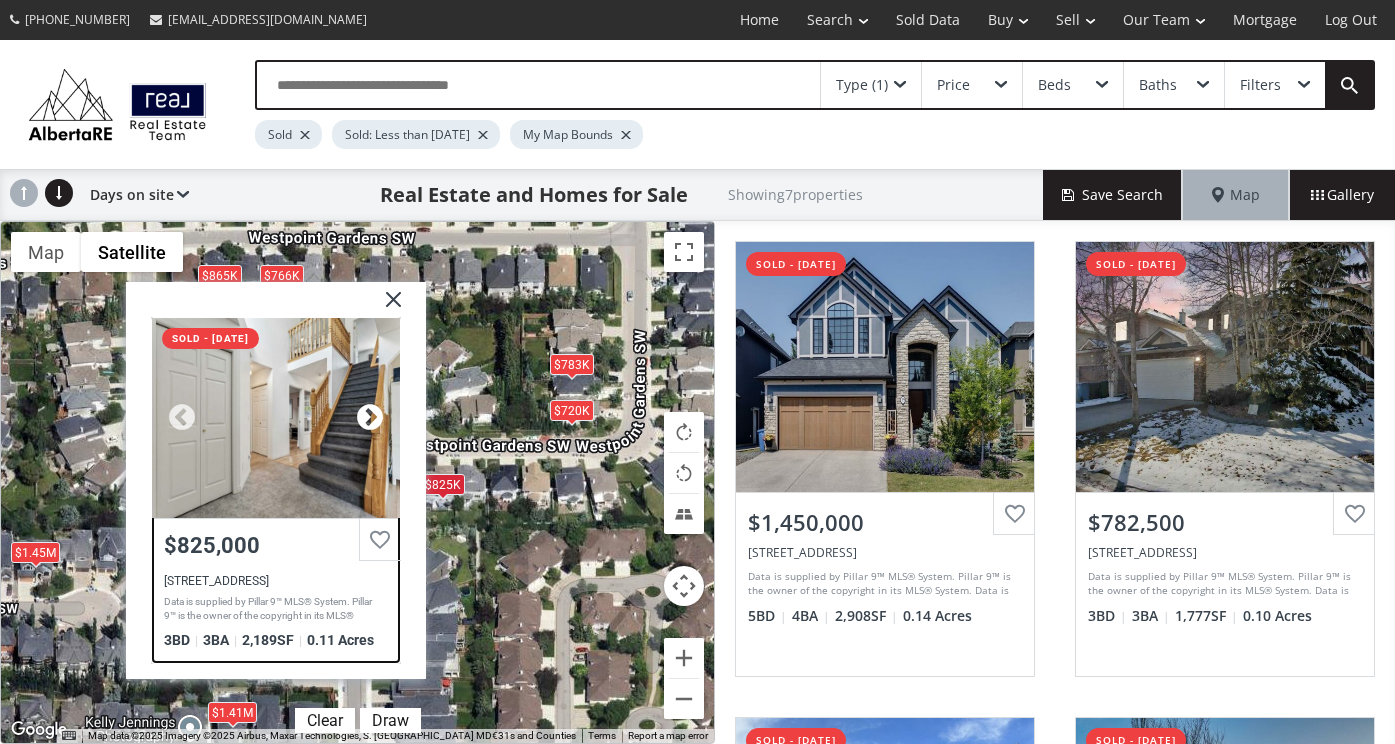 click at bounding box center (369, 418) 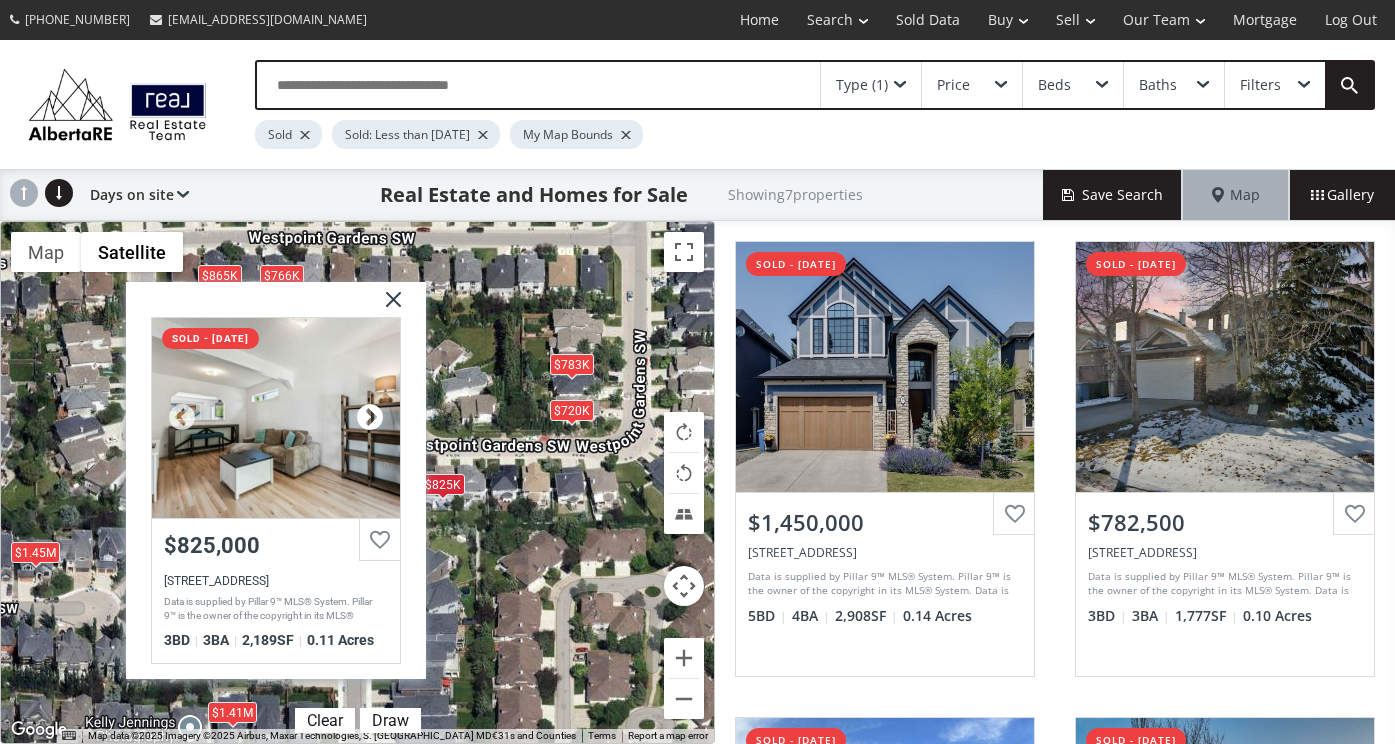 click at bounding box center [369, 418] 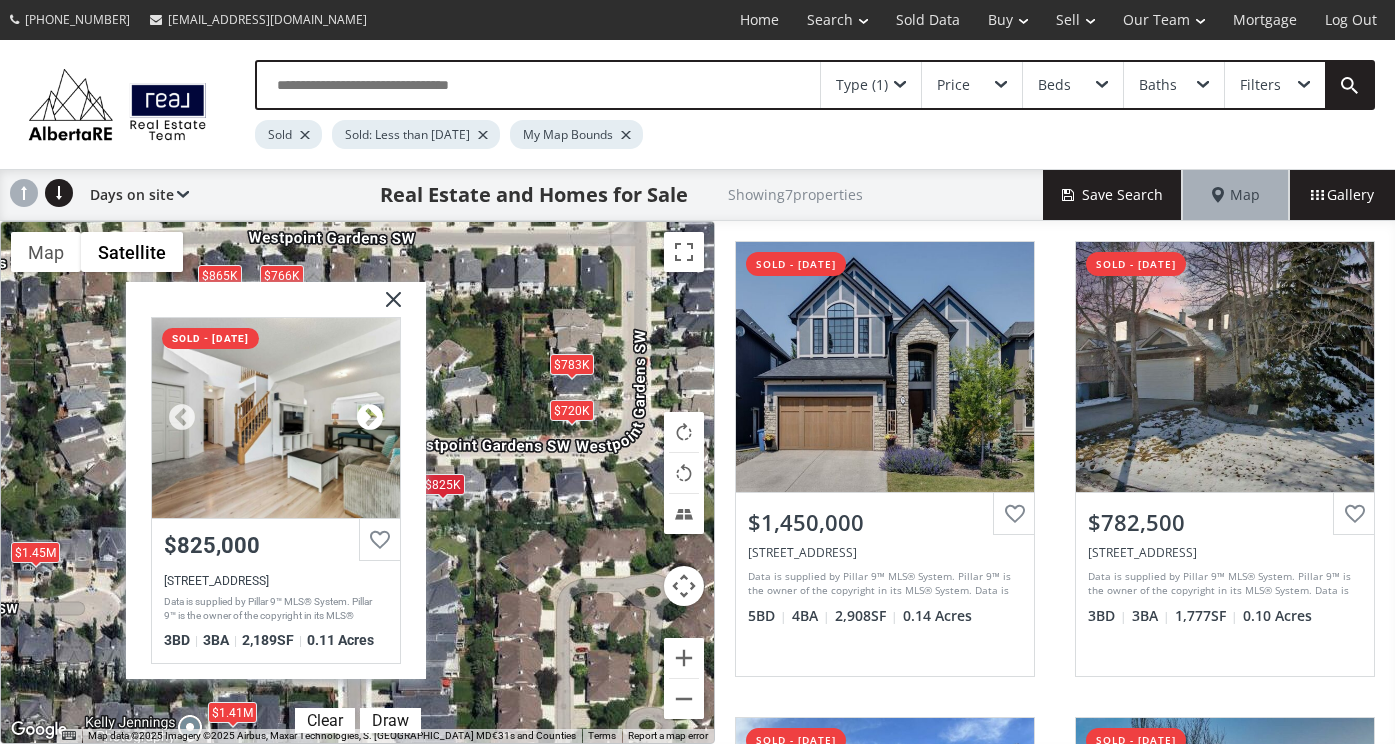 click at bounding box center (369, 418) 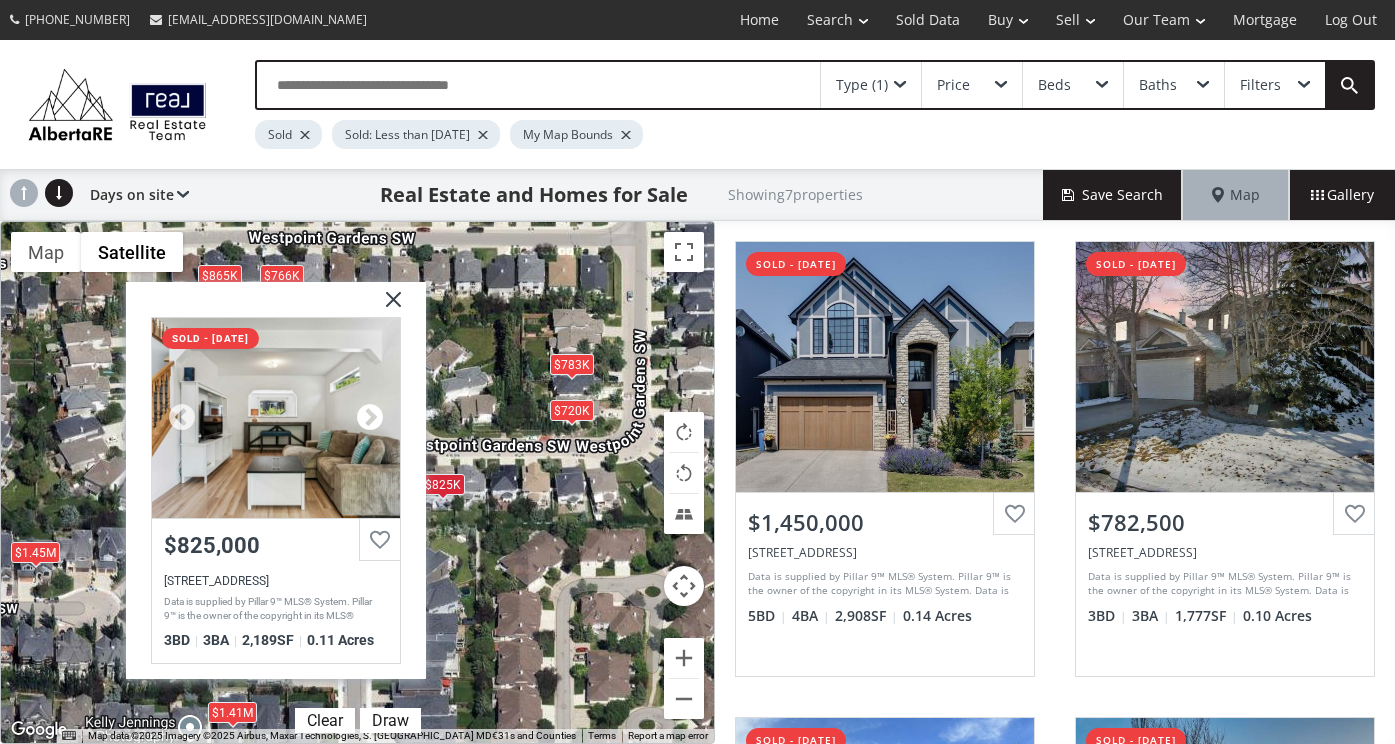 click at bounding box center (369, 418) 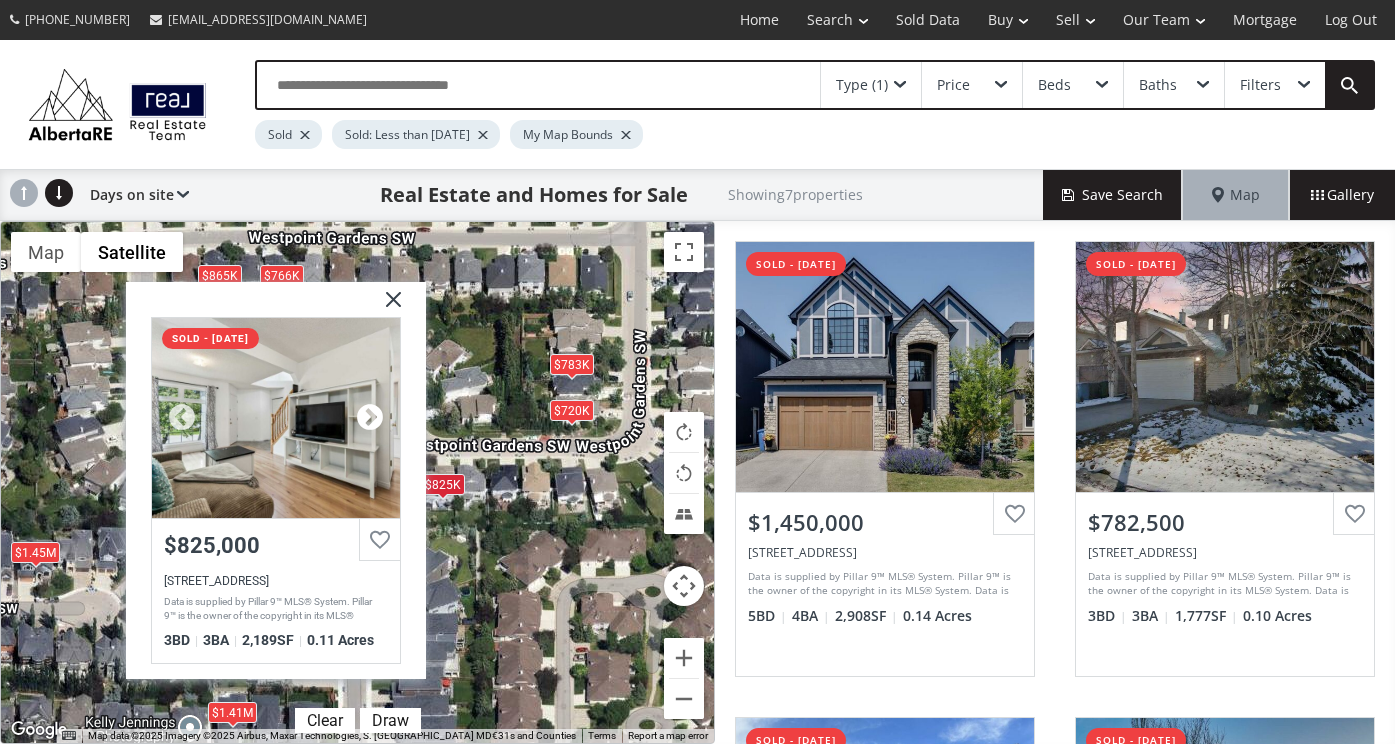 click at bounding box center (369, 418) 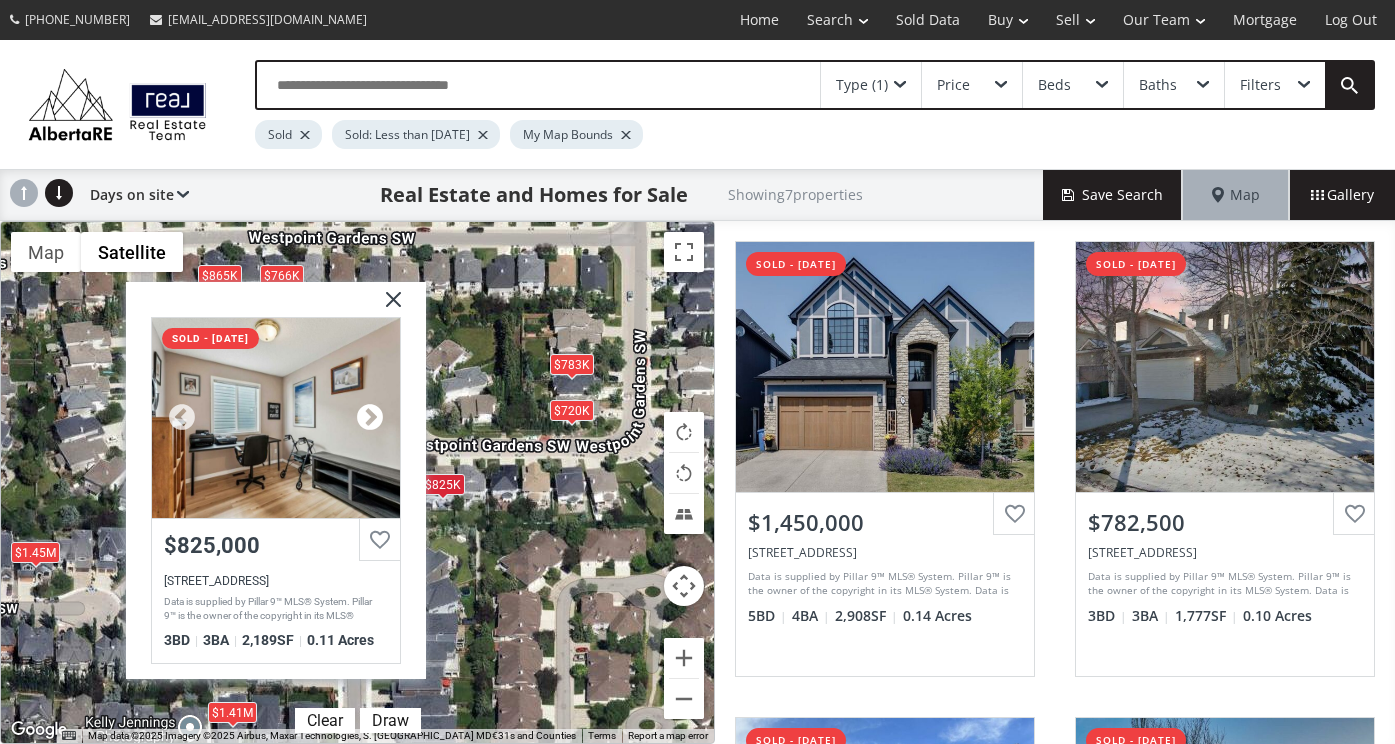 click at bounding box center [369, 418] 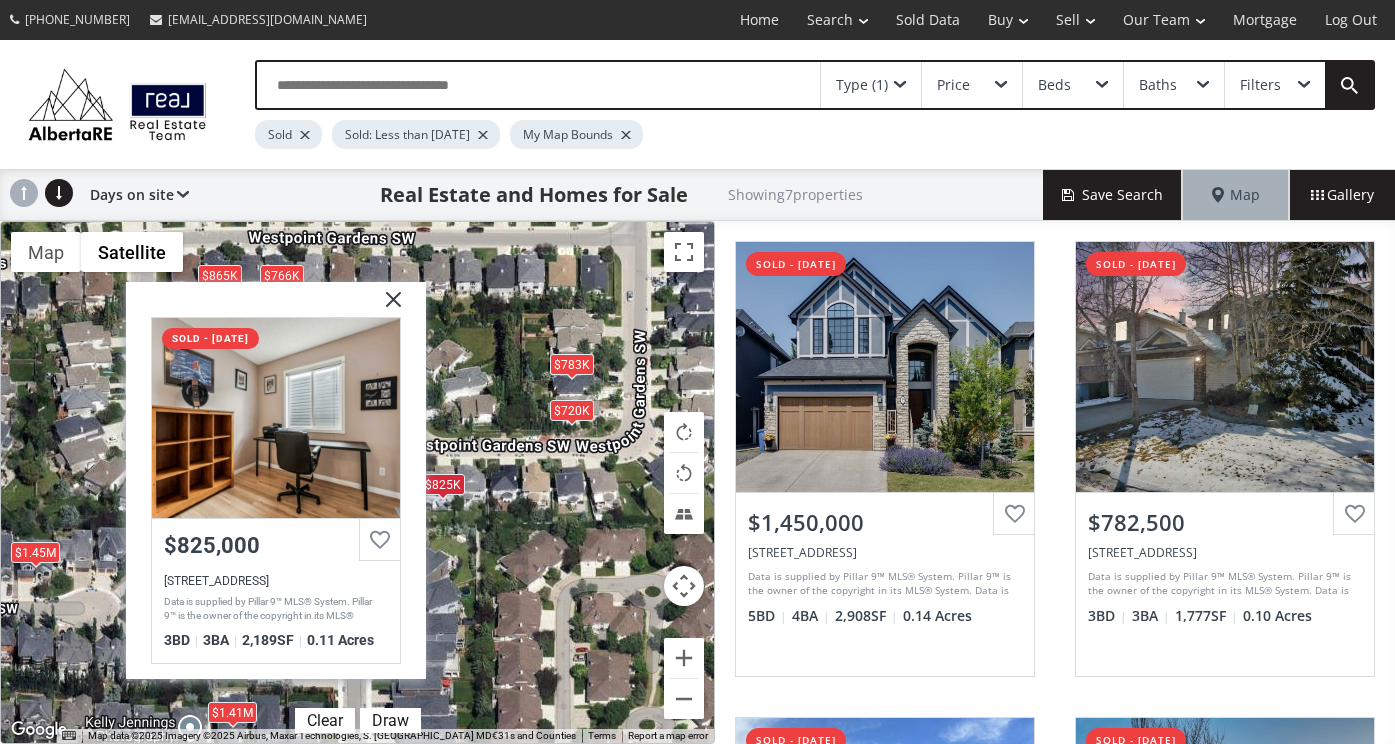 click at bounding box center [385, 307] 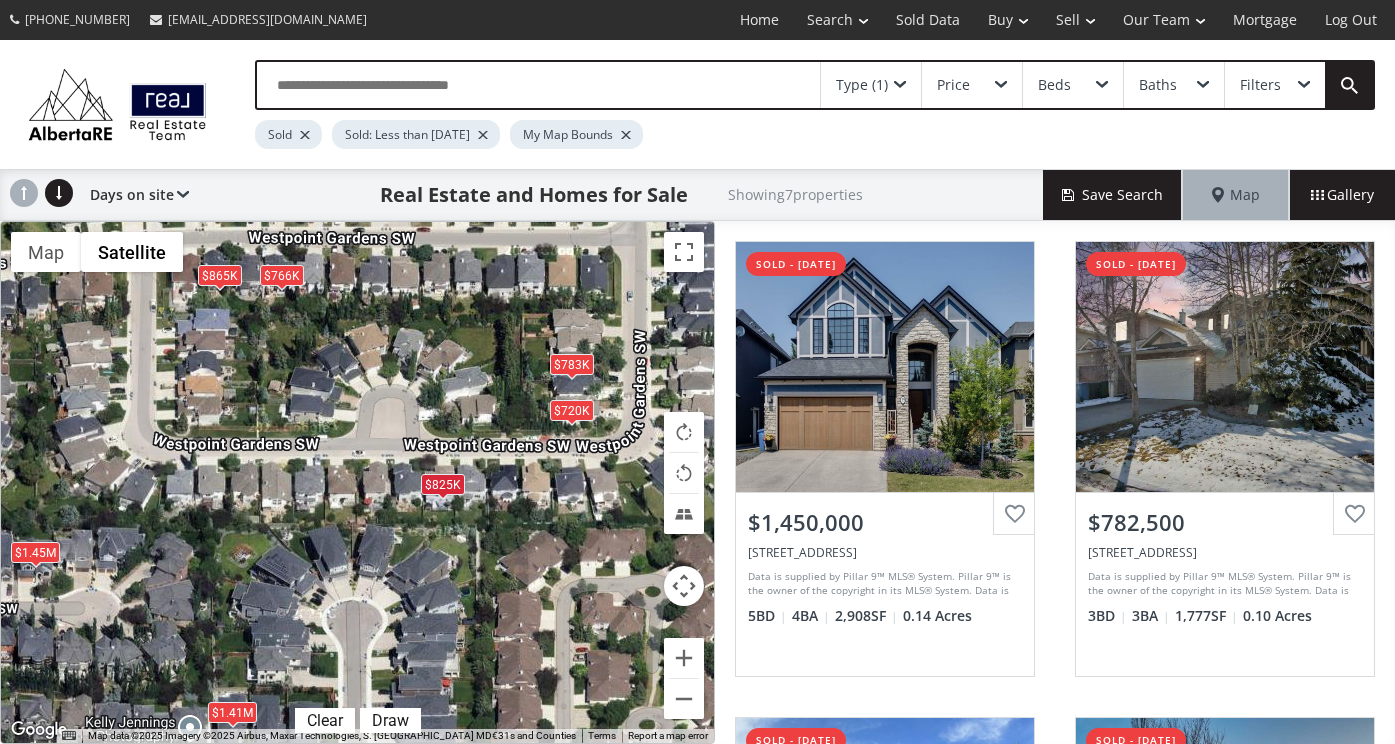 click on "To navigate, press the arrow keys. $1.45M $783K $1.41M $865K $825K $766K $720K" at bounding box center (357, 482) 